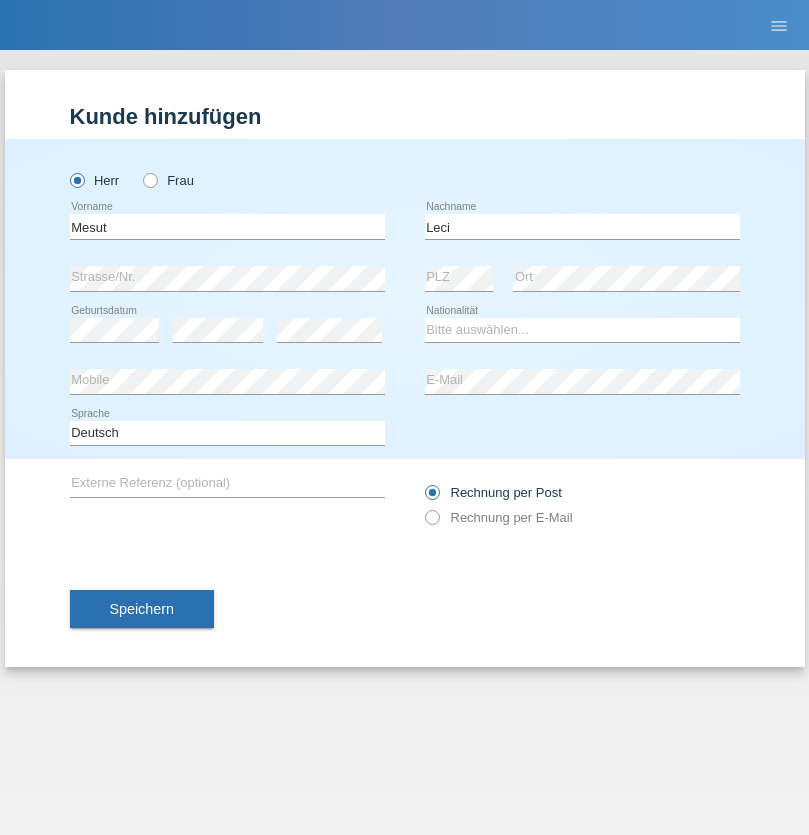 scroll, scrollTop: 0, scrollLeft: 0, axis: both 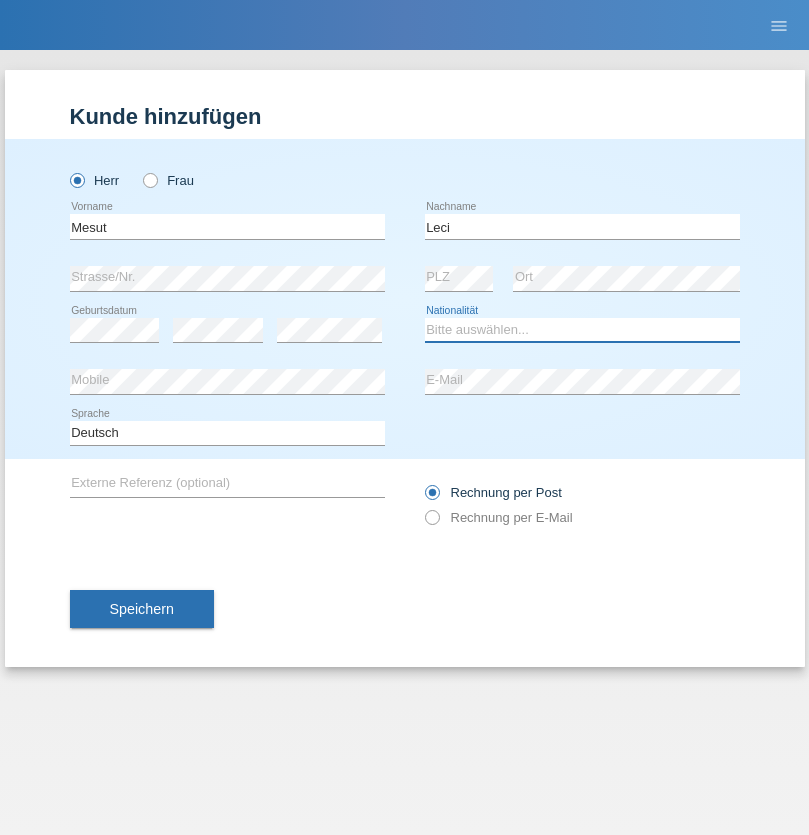 select on "XK" 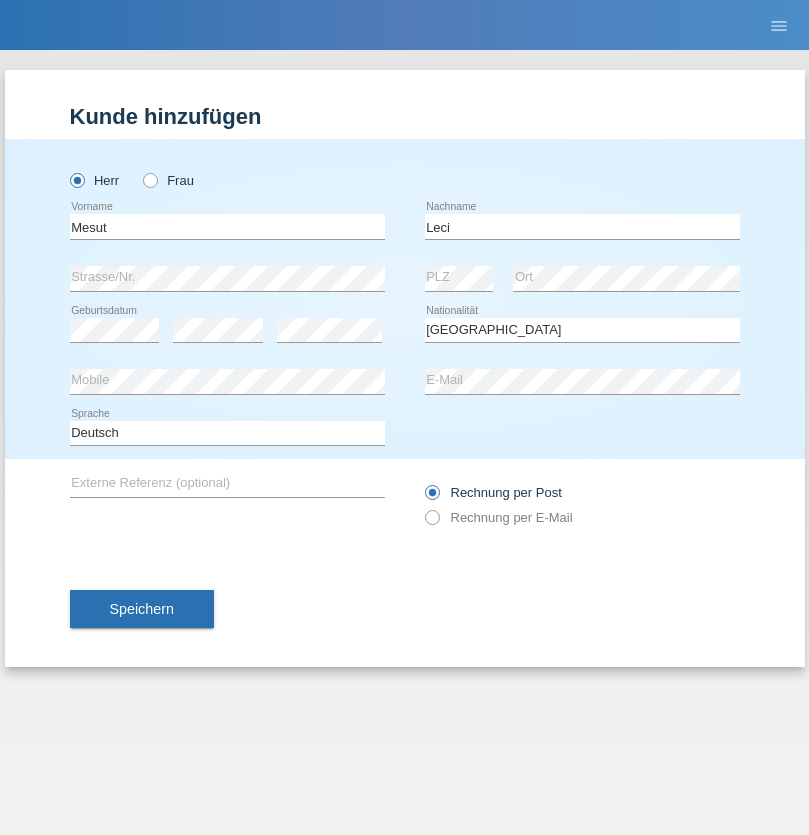 select on "C" 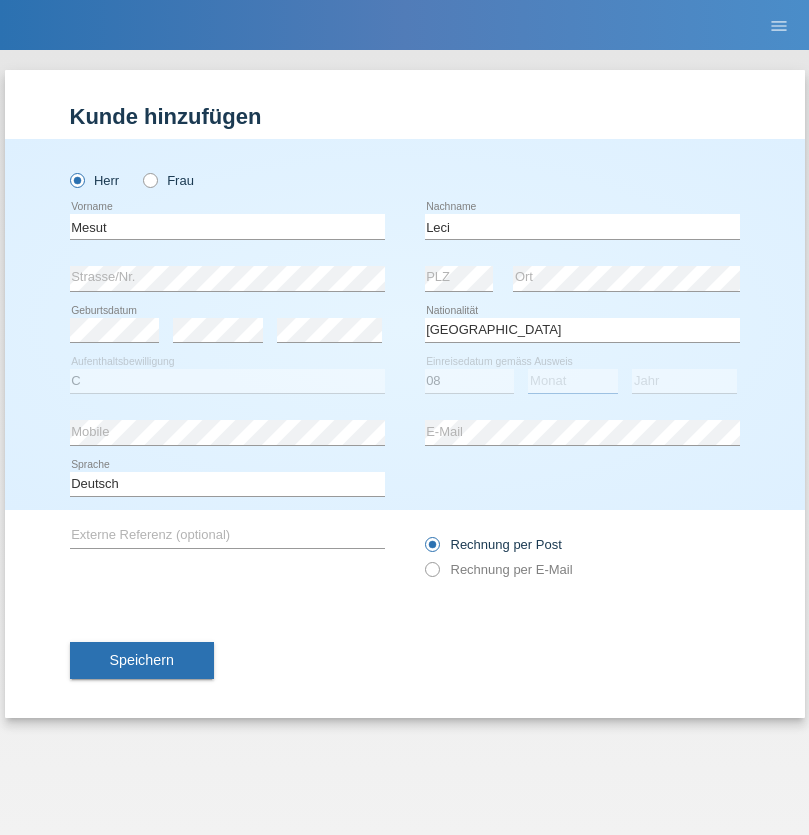 select on "12" 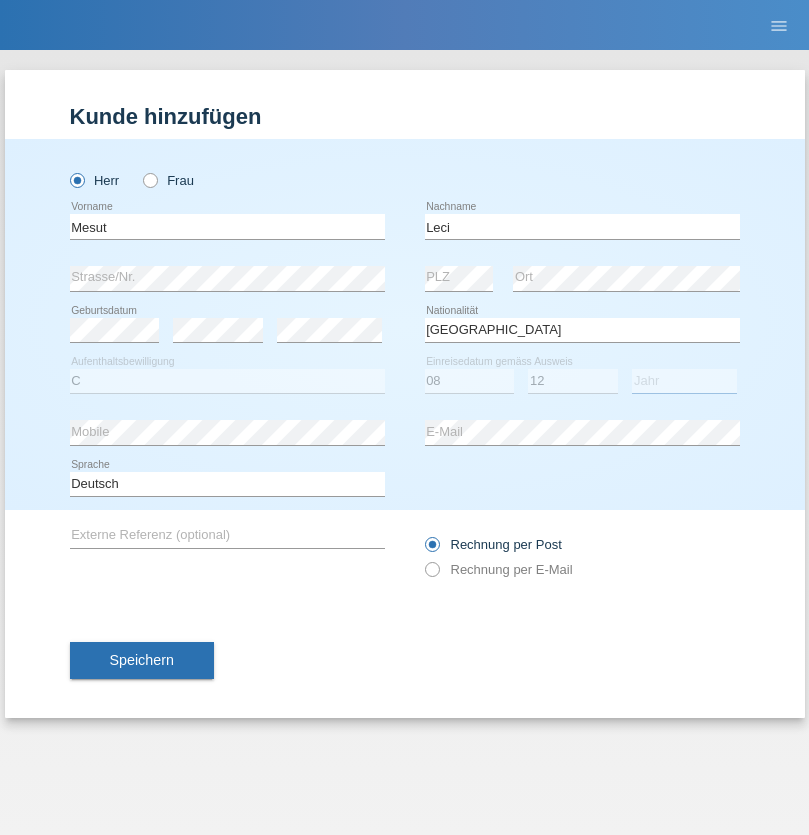 select on "1991" 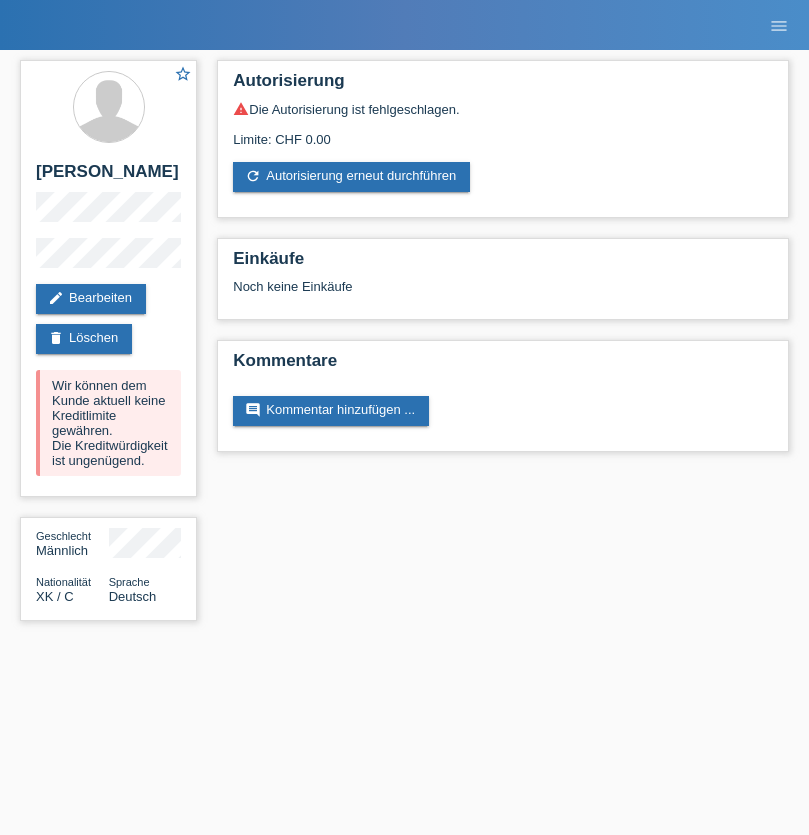 scroll, scrollTop: 0, scrollLeft: 0, axis: both 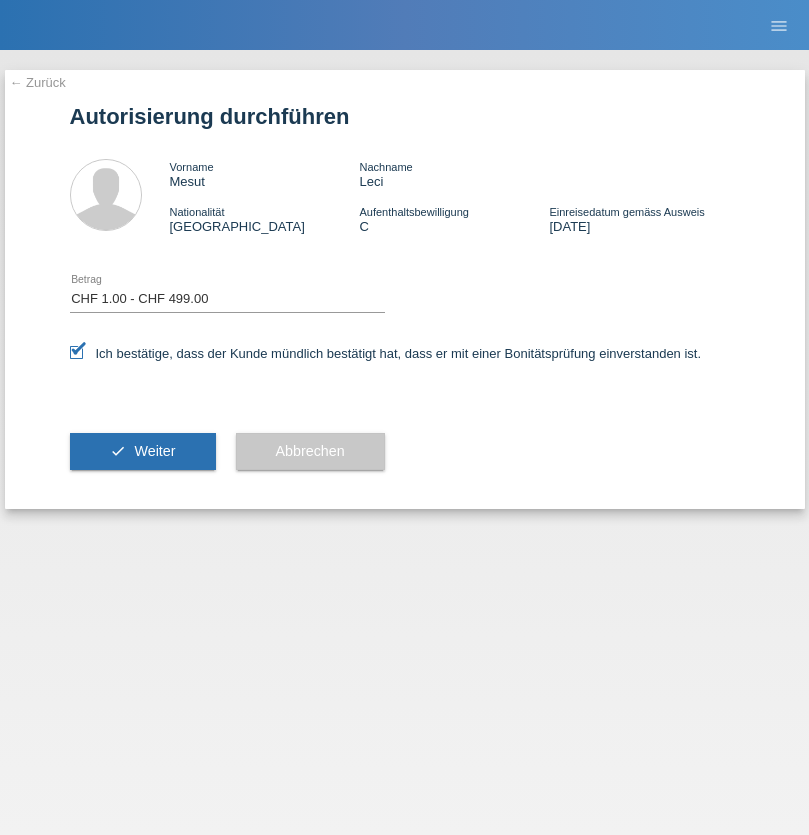 select on "1" 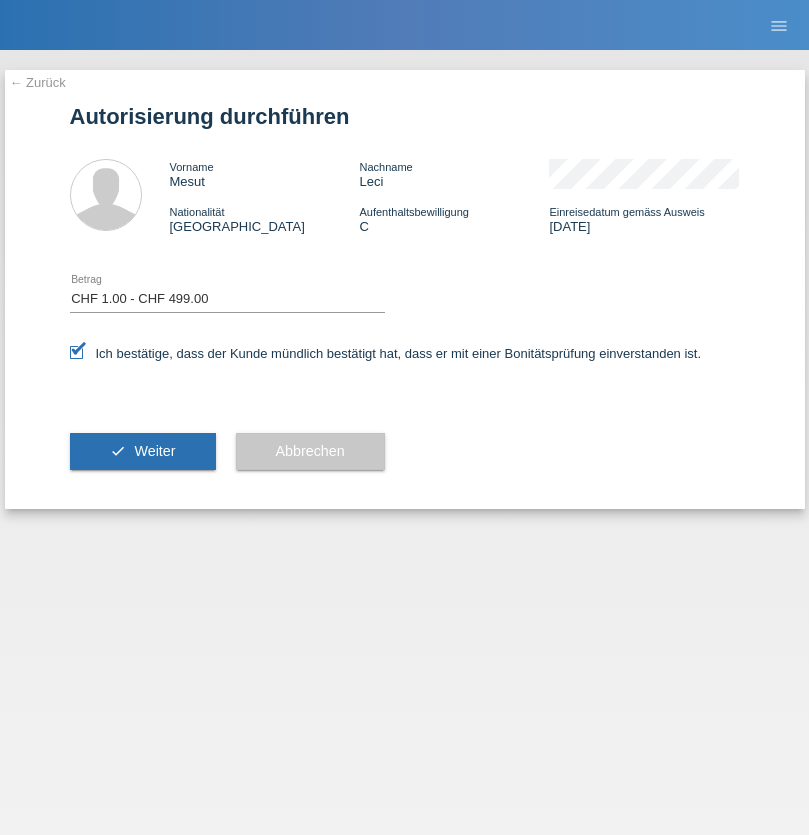 scroll, scrollTop: 0, scrollLeft: 0, axis: both 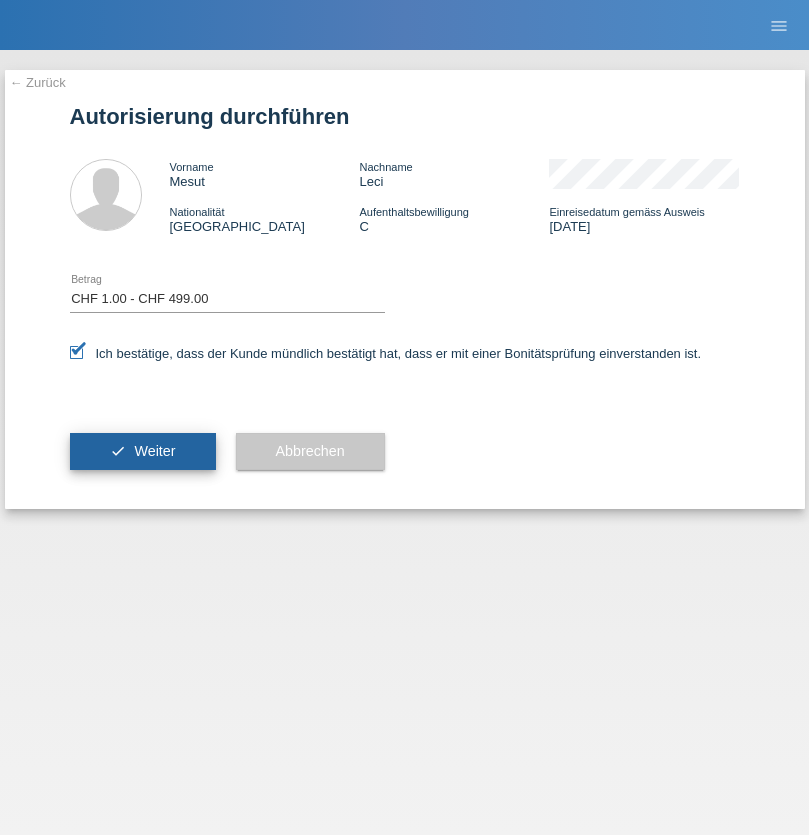 click on "Weiter" at bounding box center [154, 451] 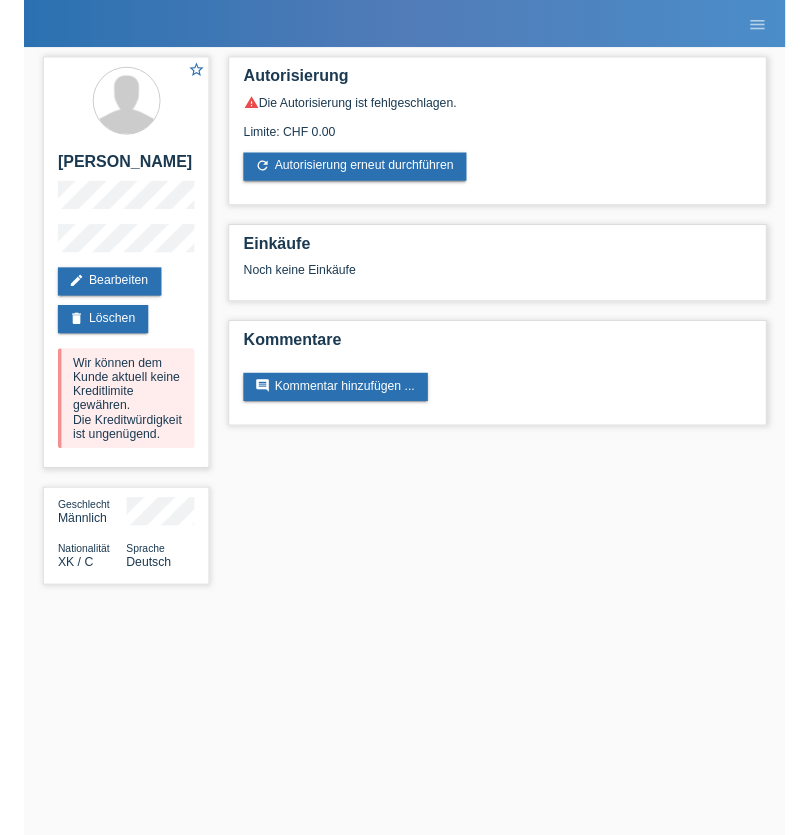 scroll, scrollTop: 0, scrollLeft: 0, axis: both 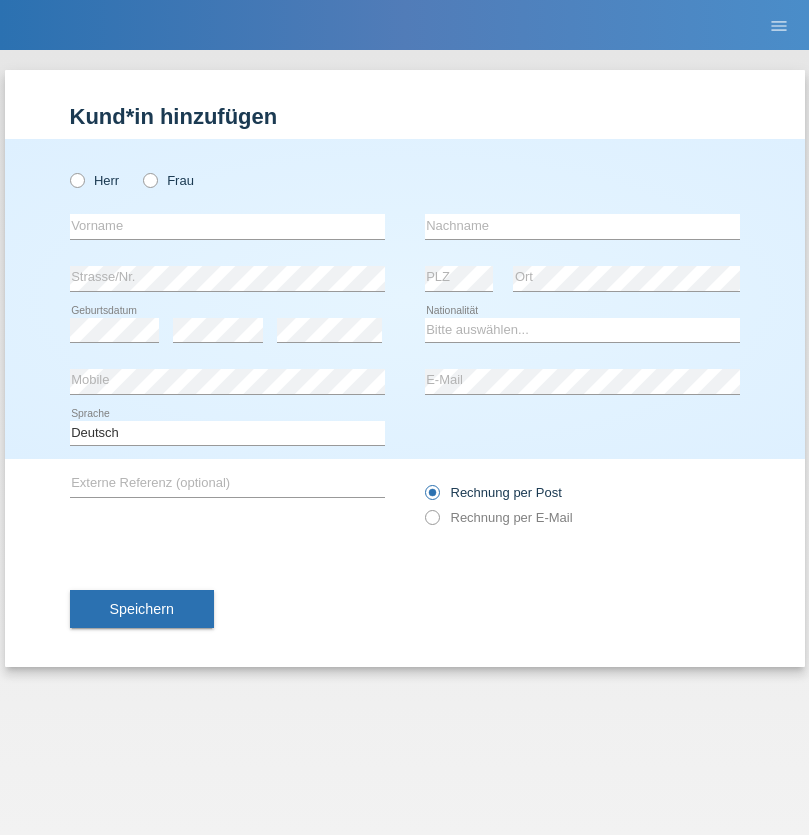 radio on "true" 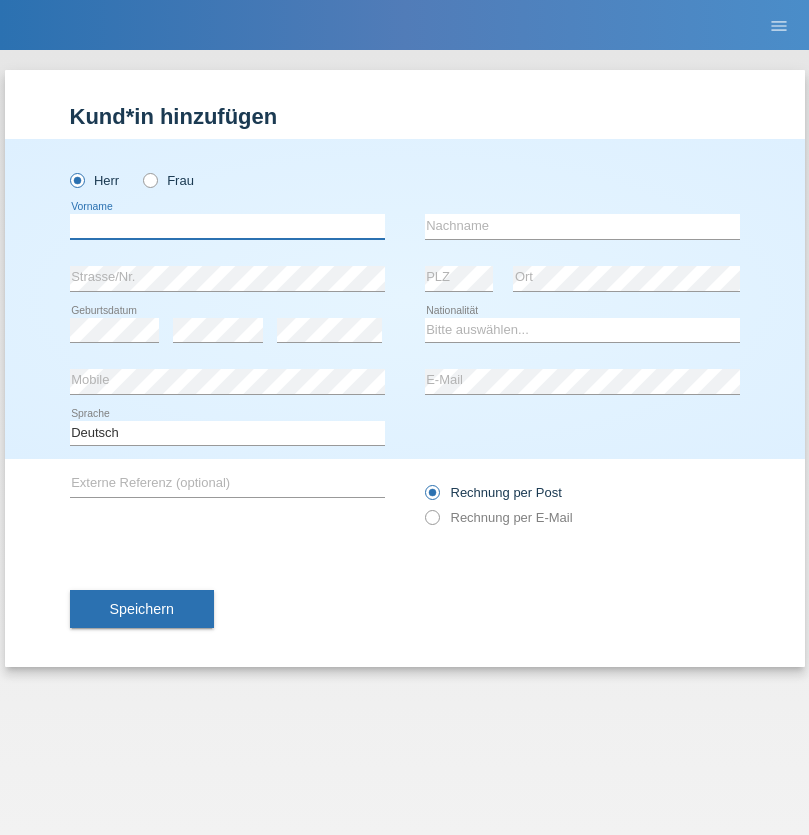 click at bounding box center (227, 226) 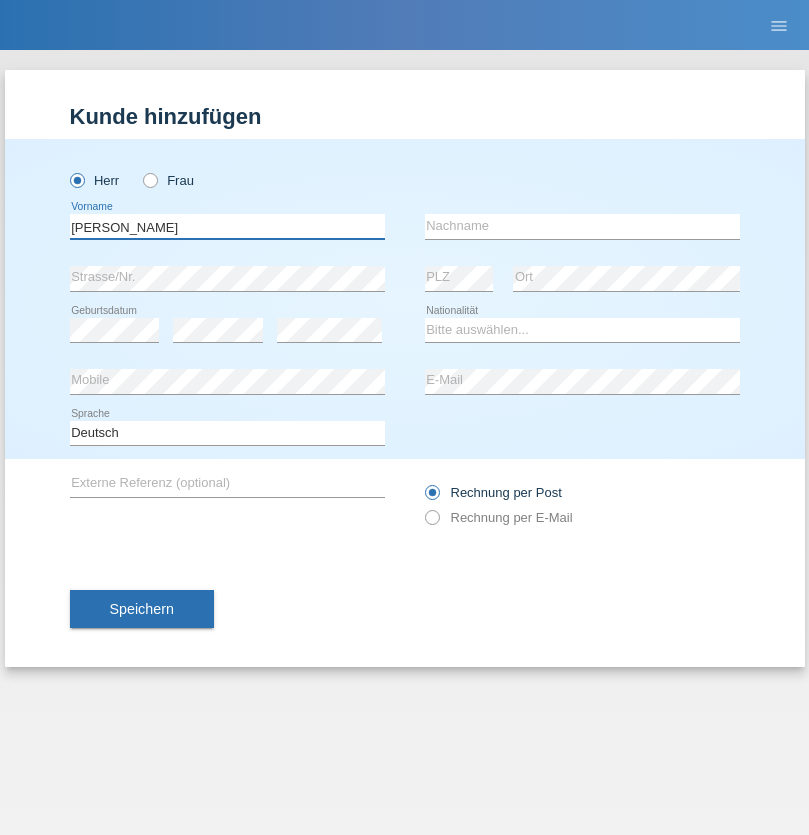 type on "[PERSON_NAME]" 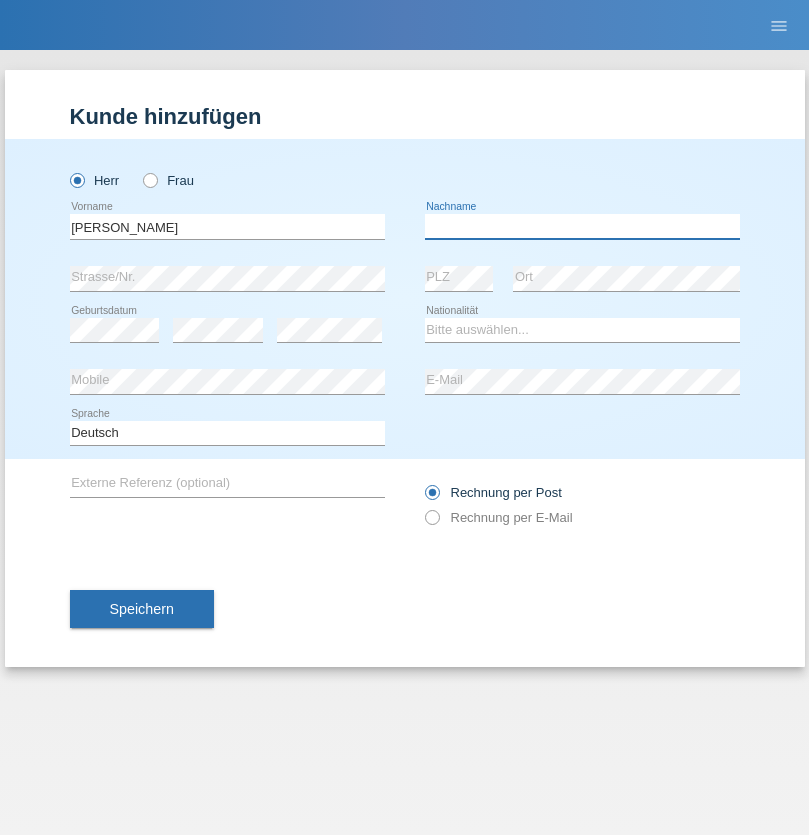 click at bounding box center (582, 226) 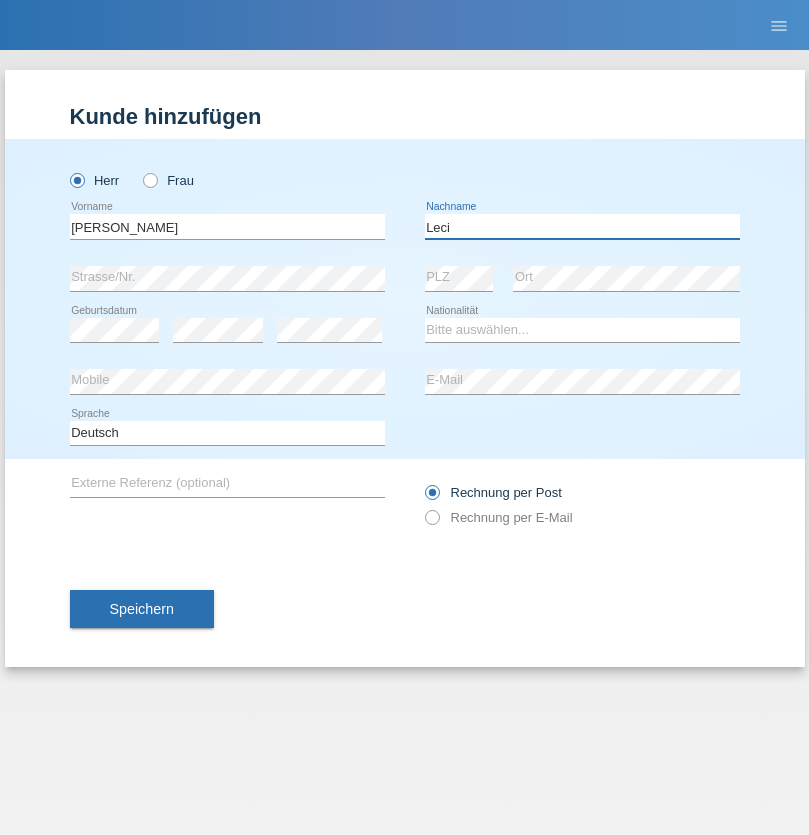 type on "Leci" 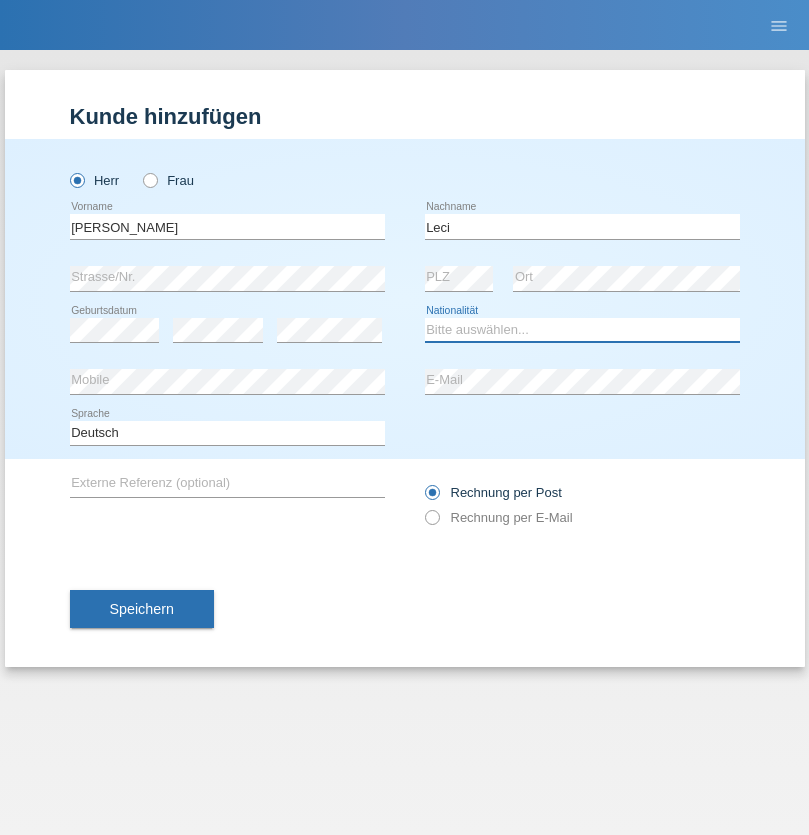 select on "XK" 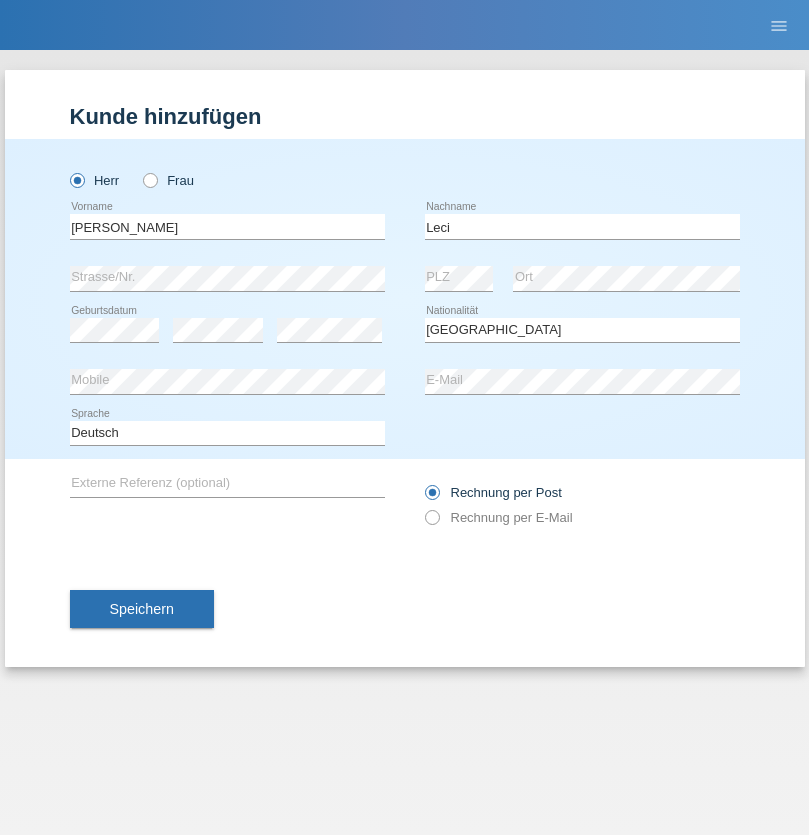 select on "C" 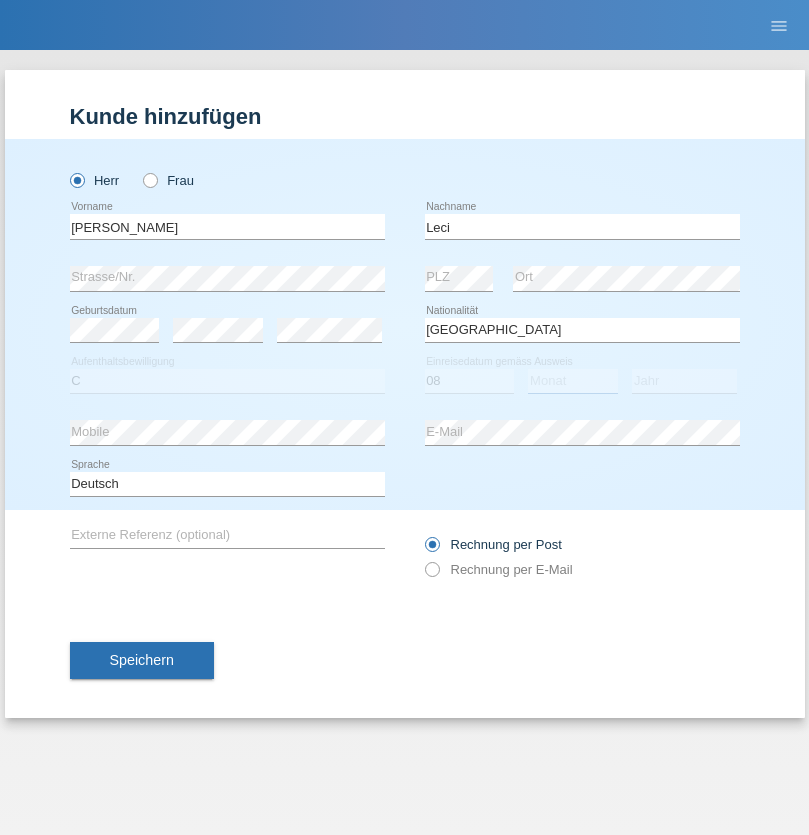 select on "12" 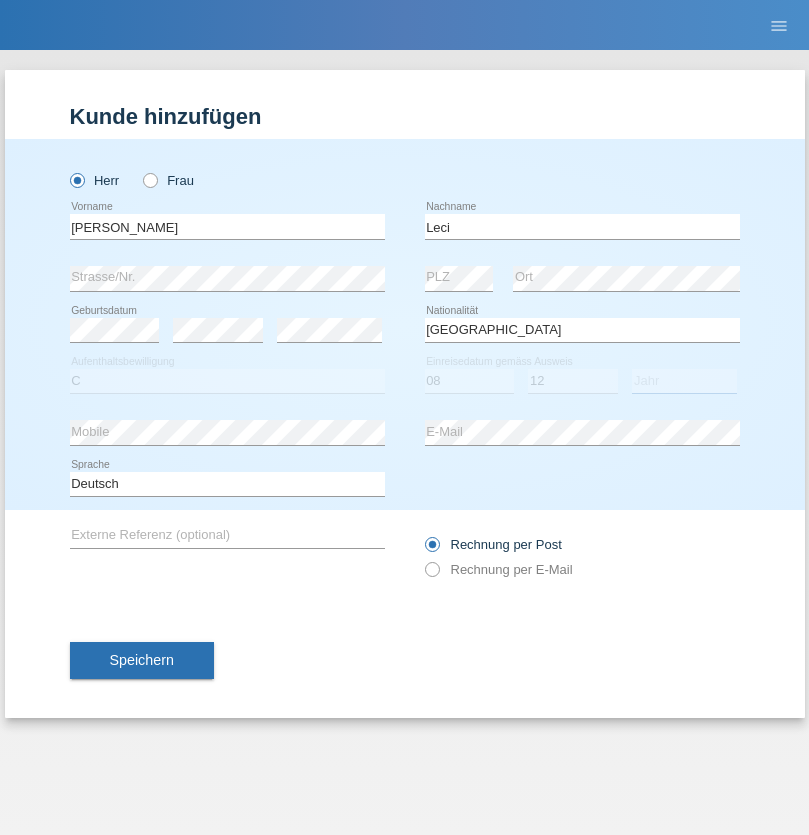 select on "1991" 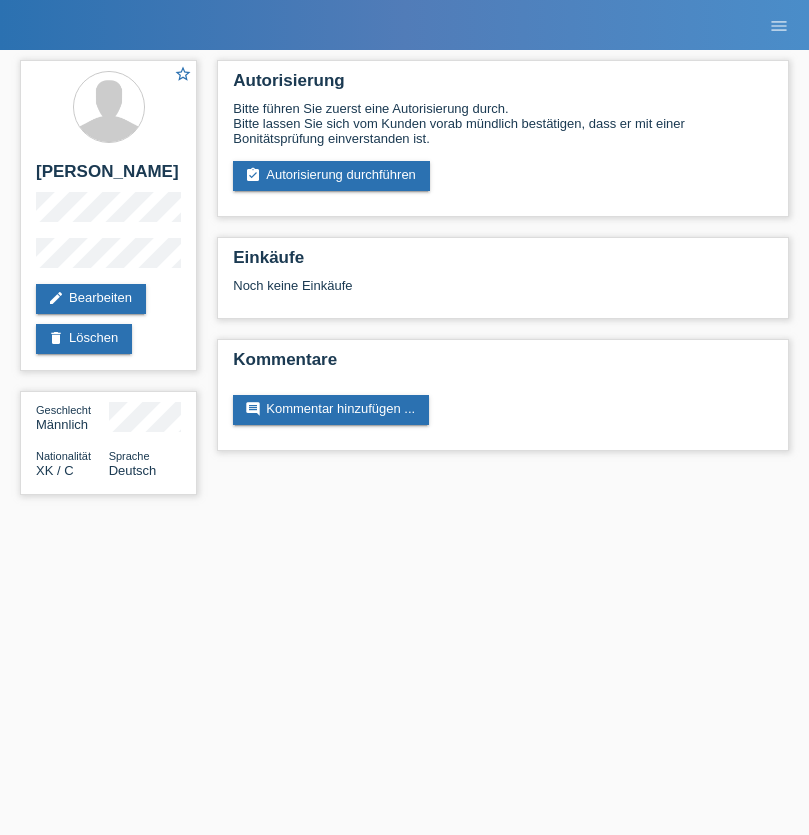 scroll, scrollTop: 0, scrollLeft: 0, axis: both 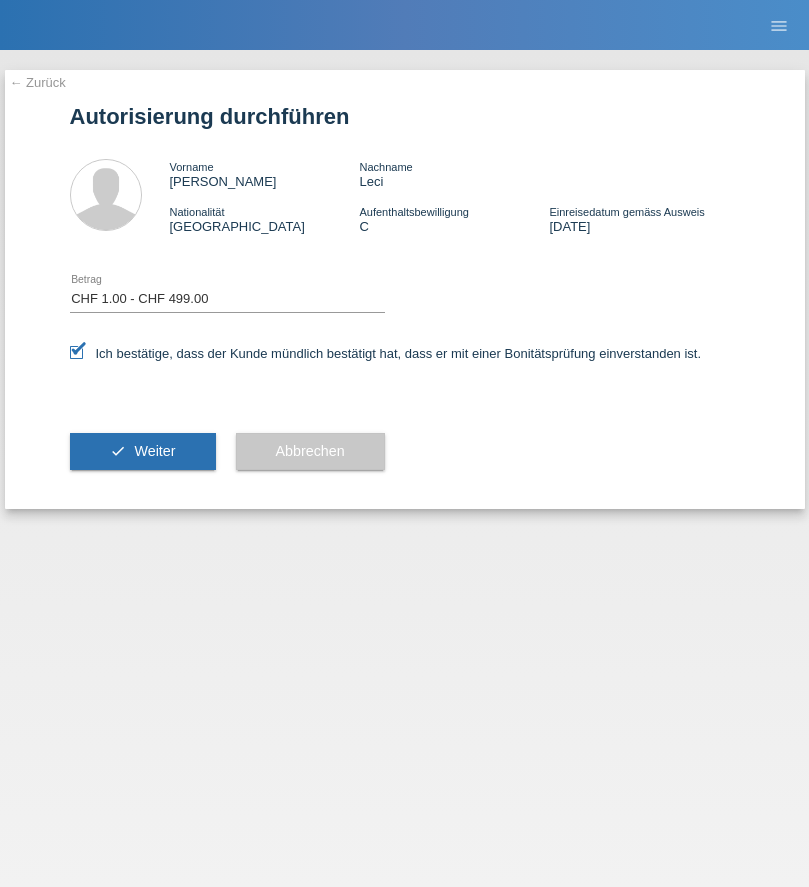 select on "1" 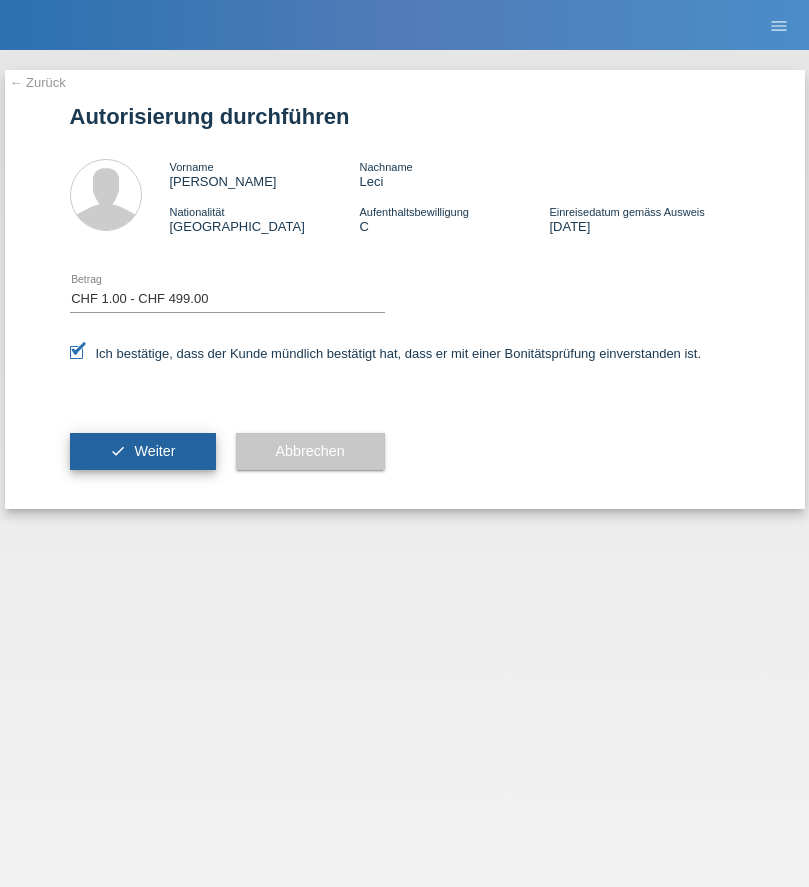 click on "Weiter" at bounding box center (154, 451) 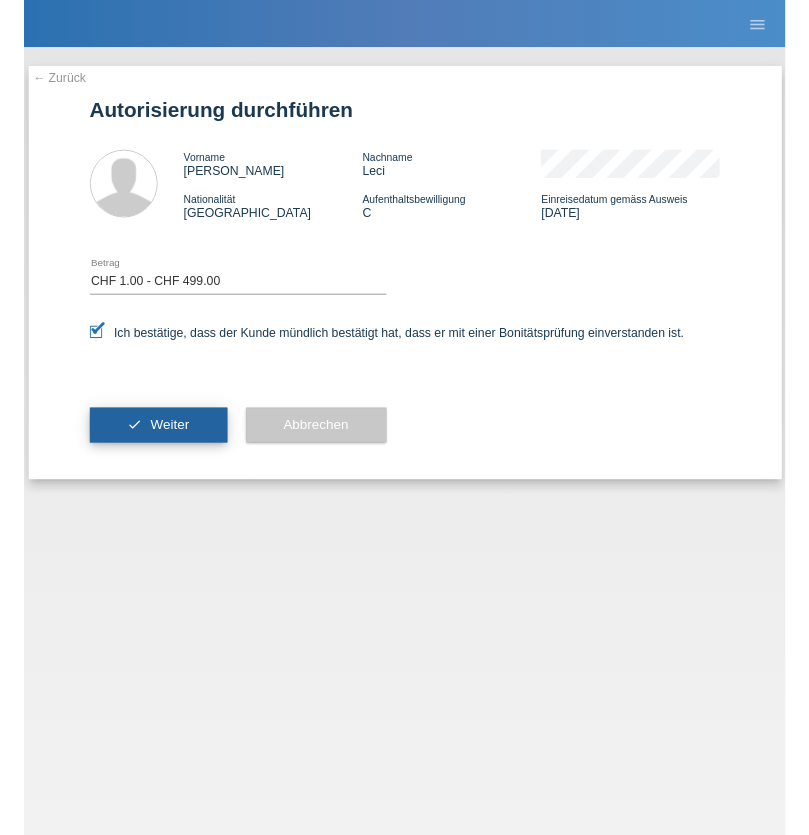 scroll, scrollTop: 0, scrollLeft: 0, axis: both 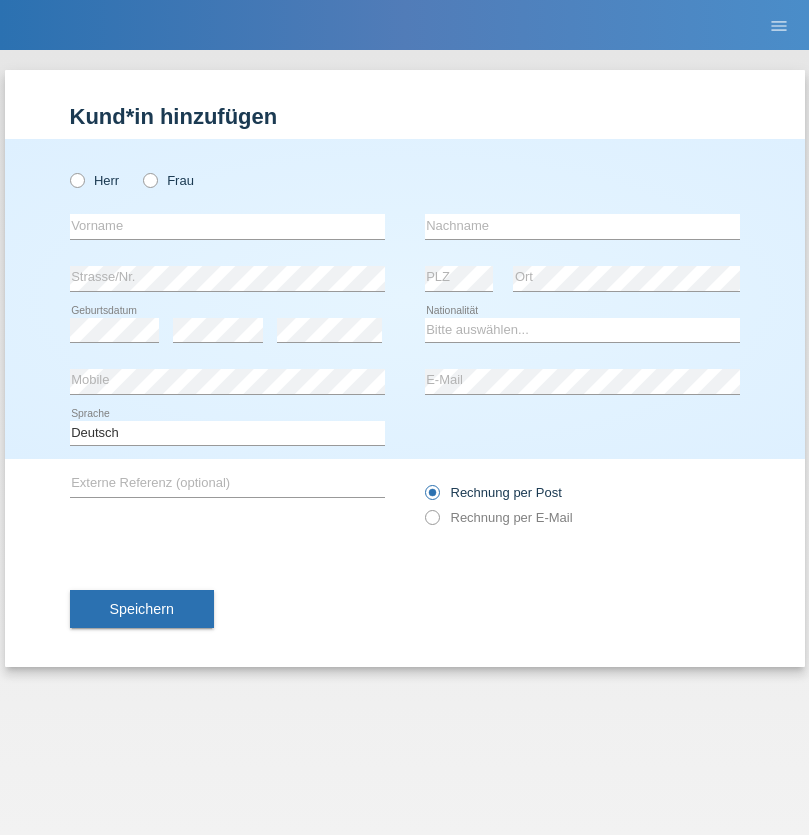 radio on "true" 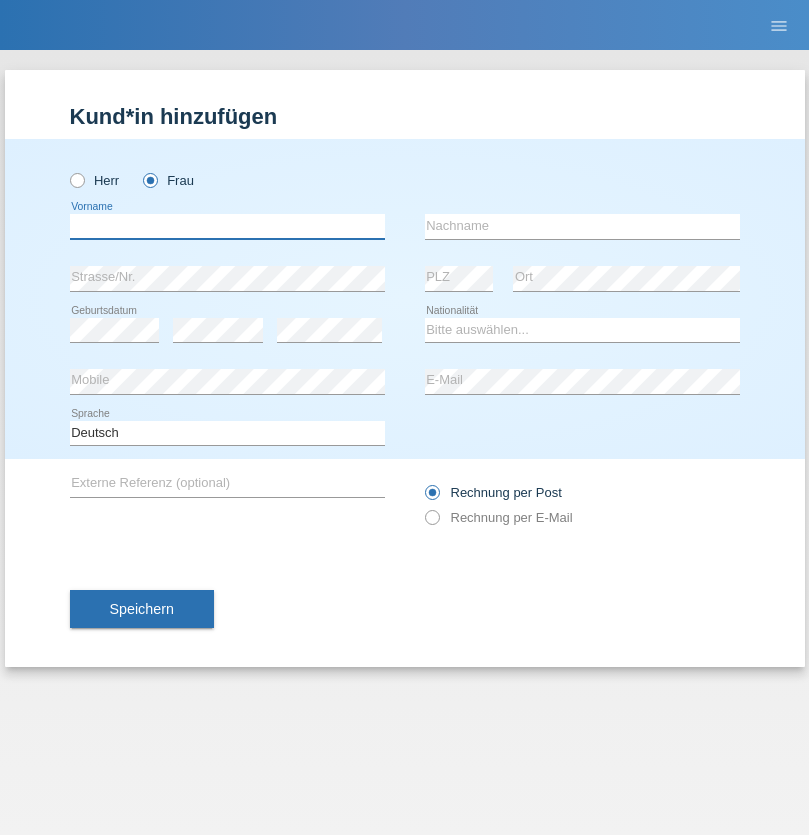 click at bounding box center (227, 226) 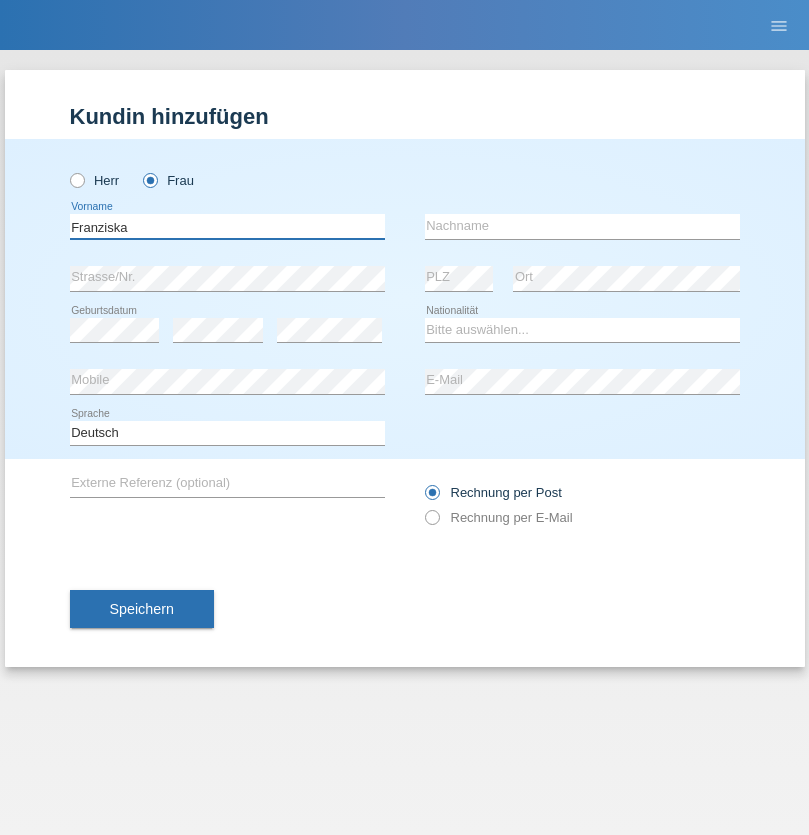 type on "Franziska" 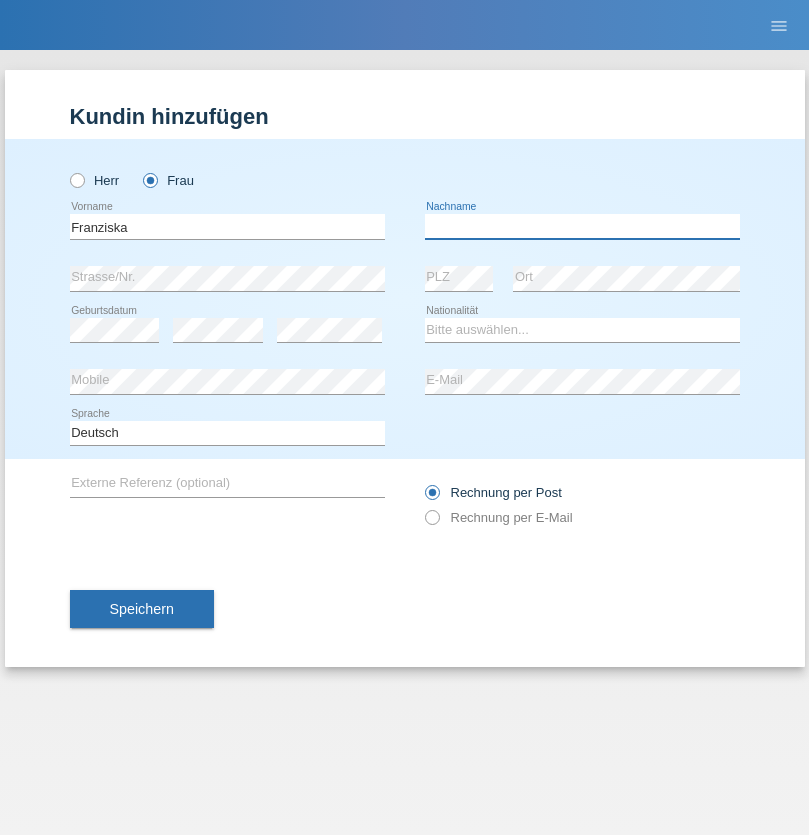 click at bounding box center [582, 226] 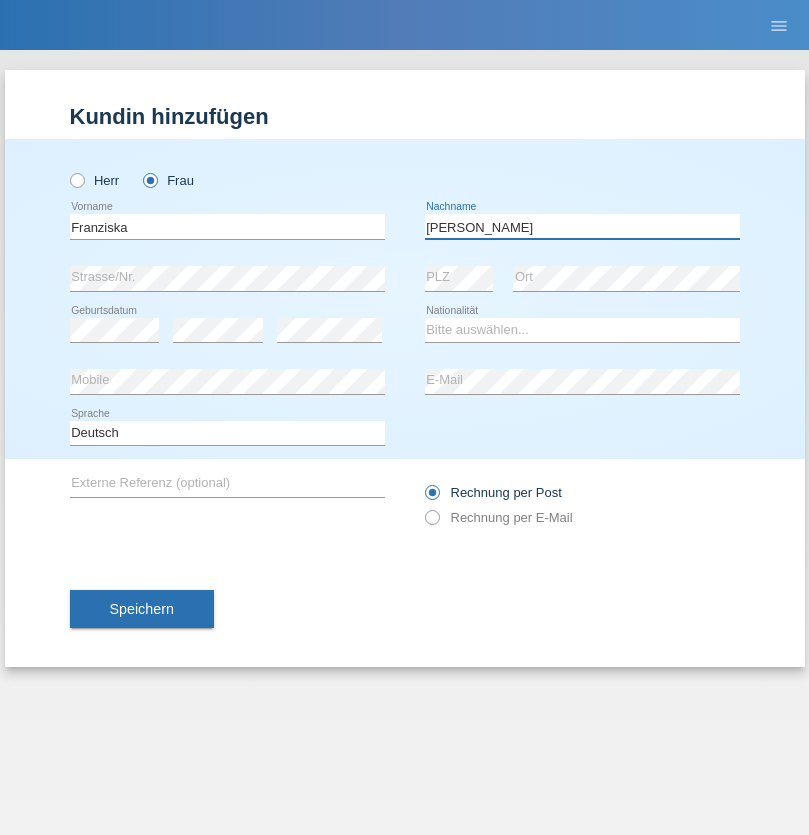 type on "[PERSON_NAME]" 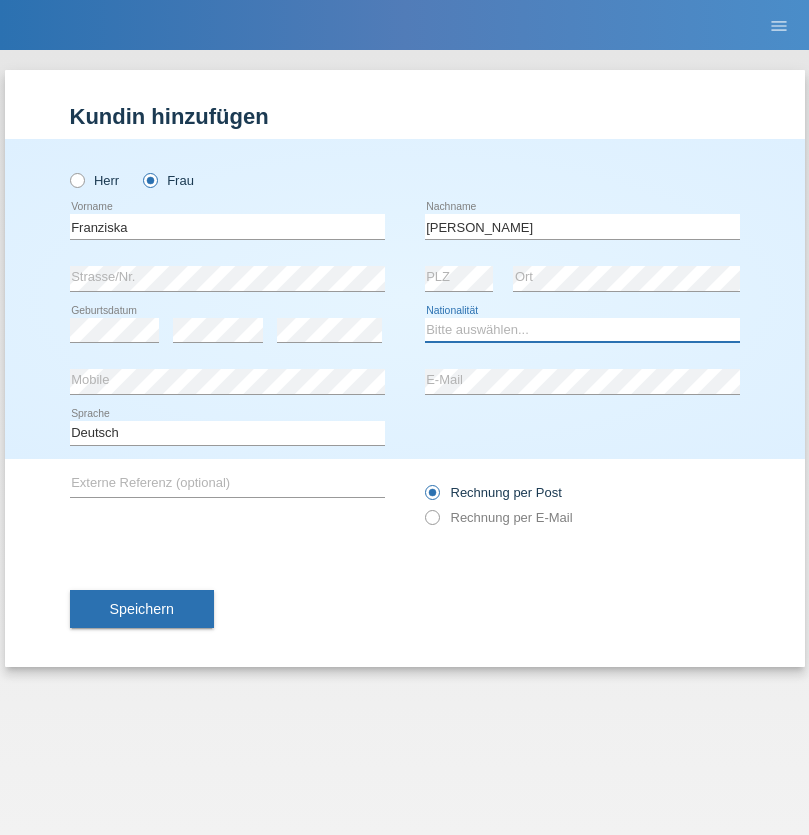 select on "CH" 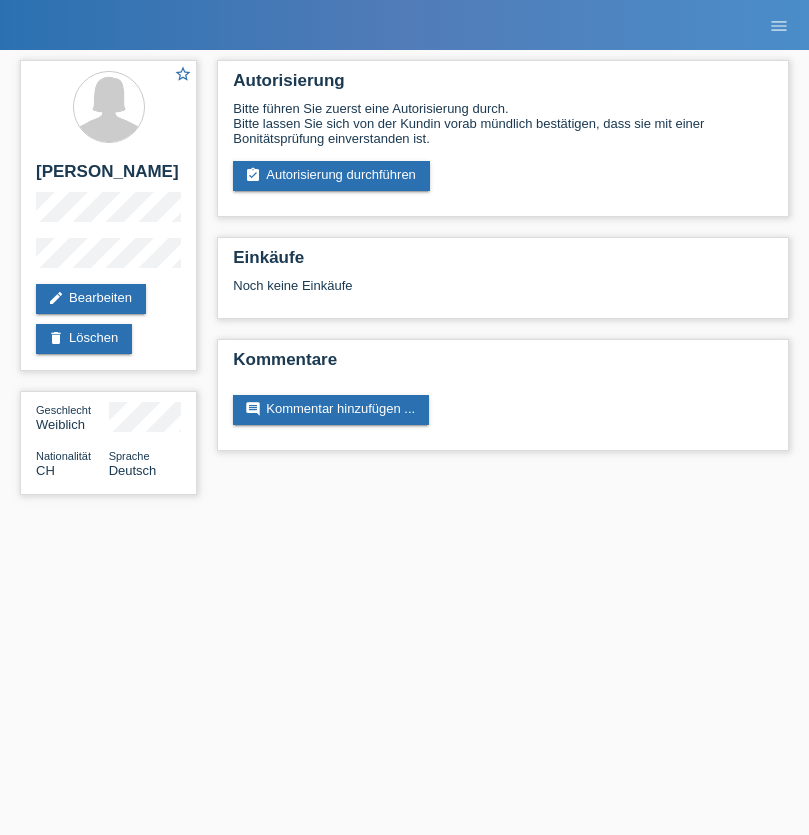 scroll, scrollTop: 0, scrollLeft: 0, axis: both 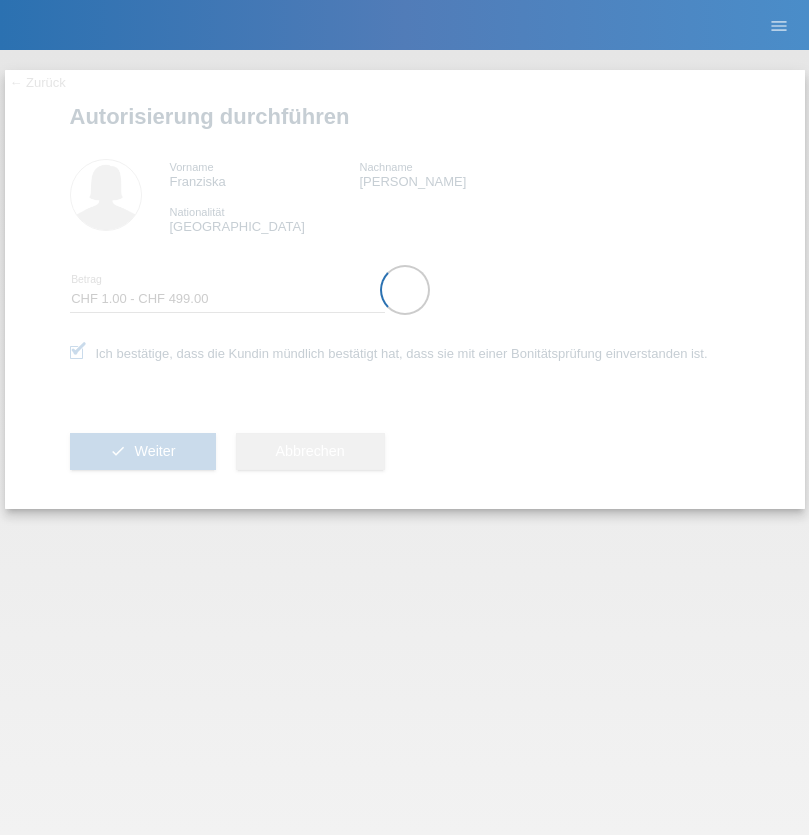 select on "1" 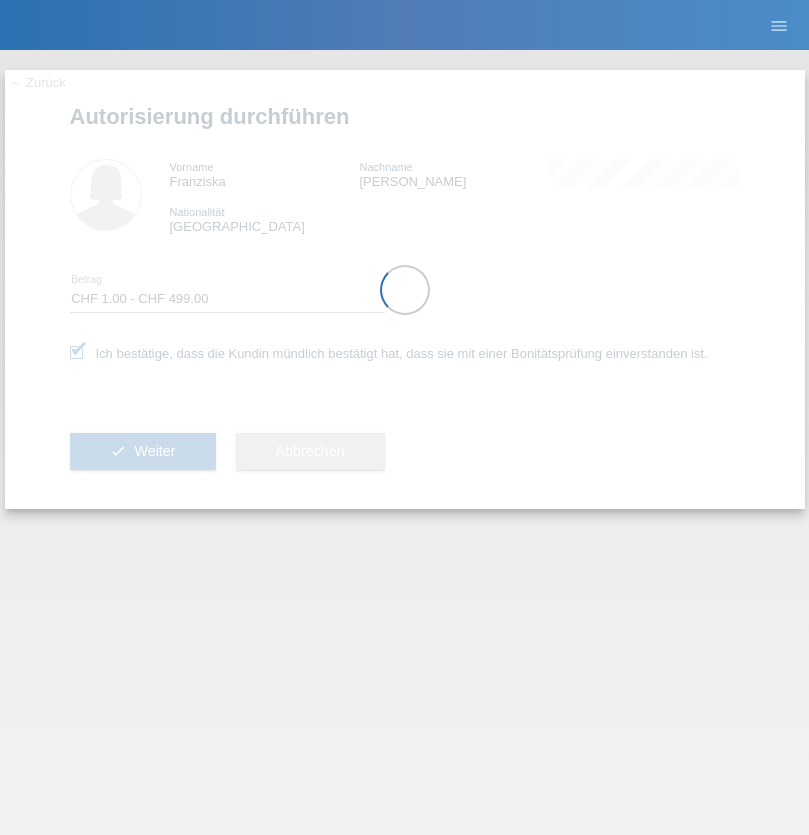 scroll, scrollTop: 0, scrollLeft: 0, axis: both 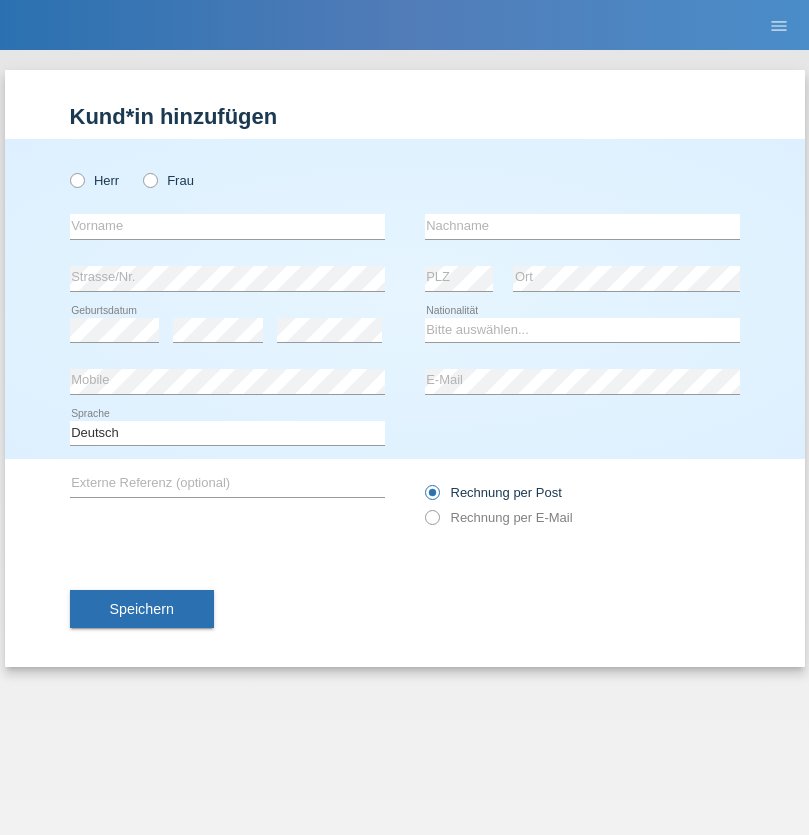 radio on "true" 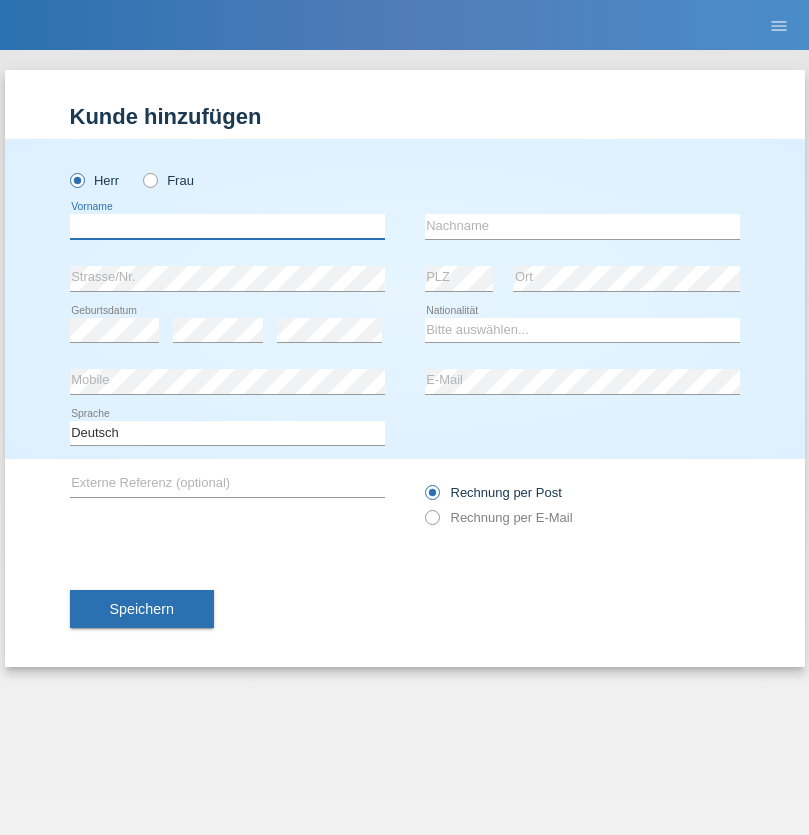 click at bounding box center (227, 226) 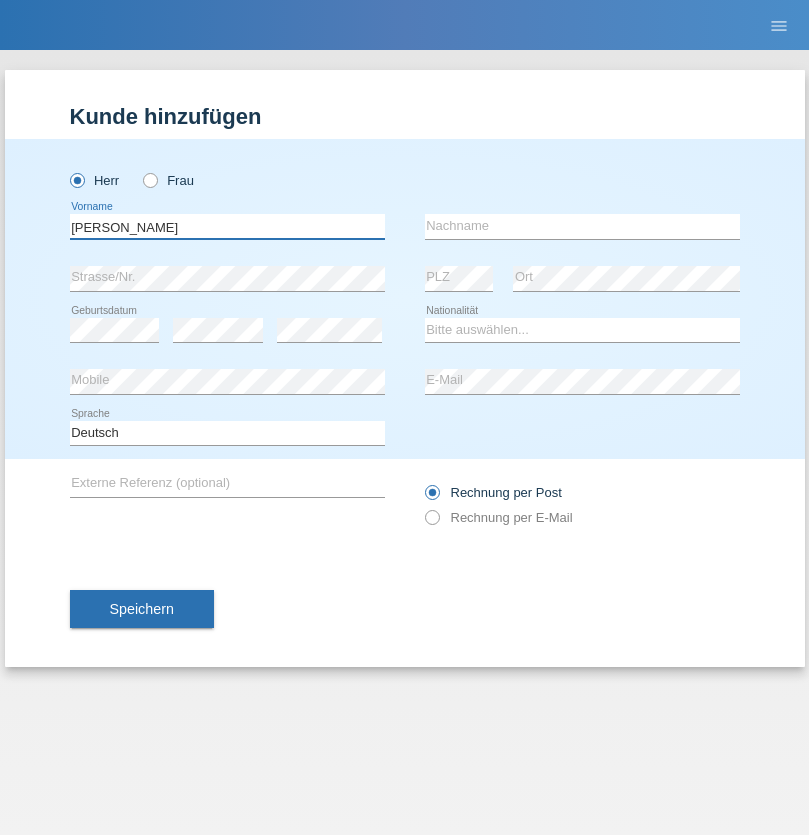 type on "Alex" 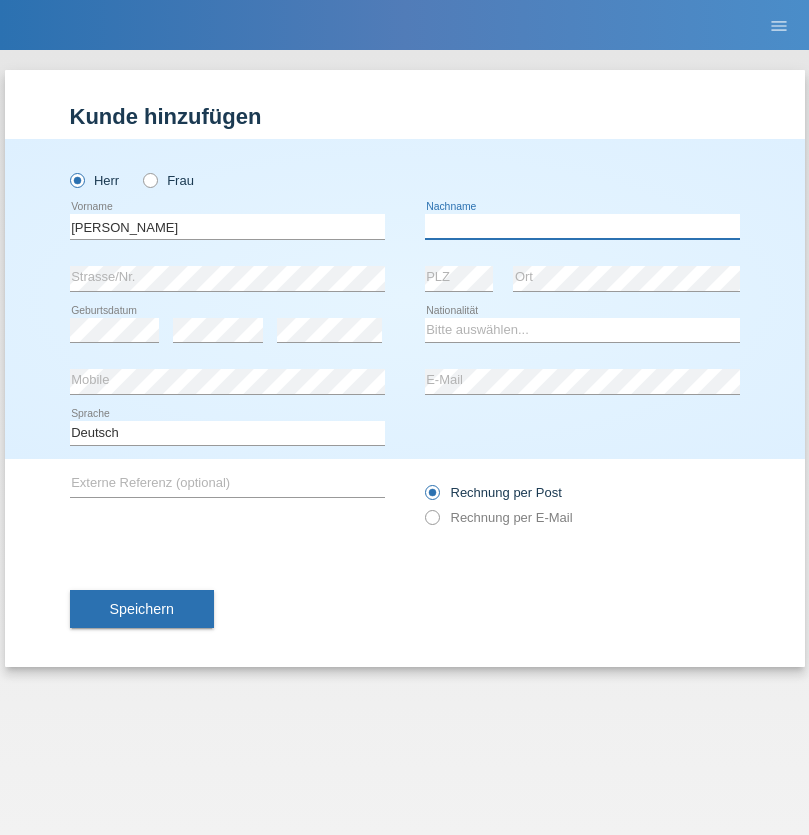 click at bounding box center [582, 226] 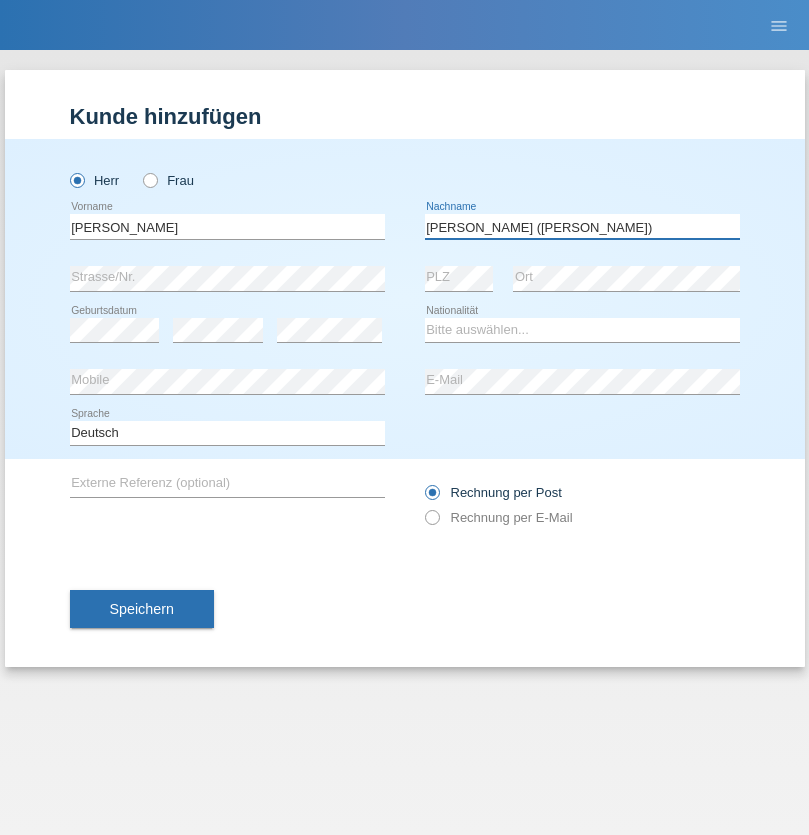 type on "A. Cassiano (Miriã)" 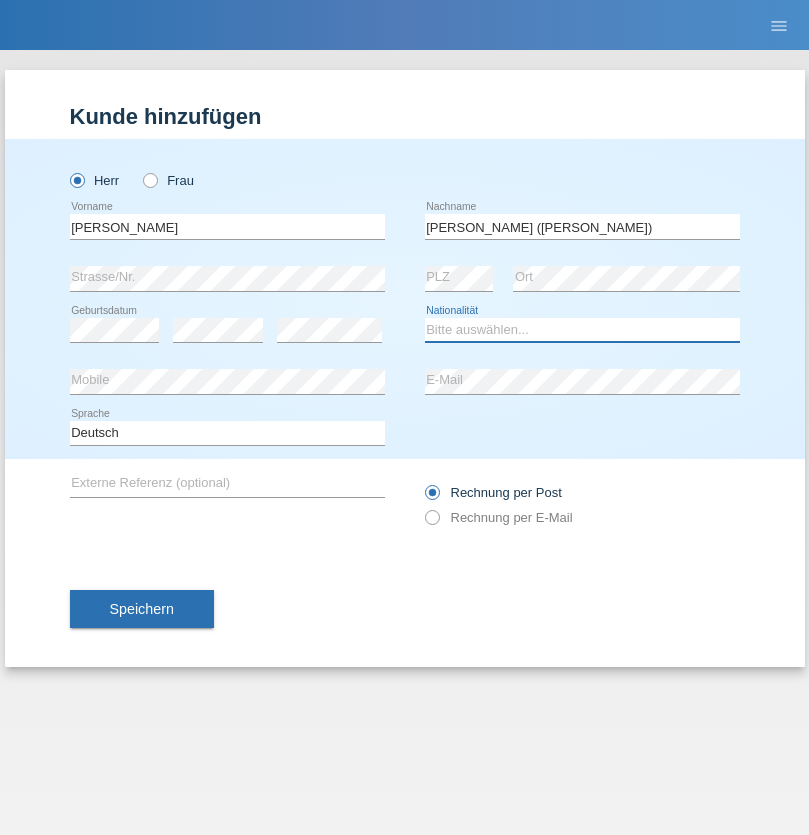 select on "BR" 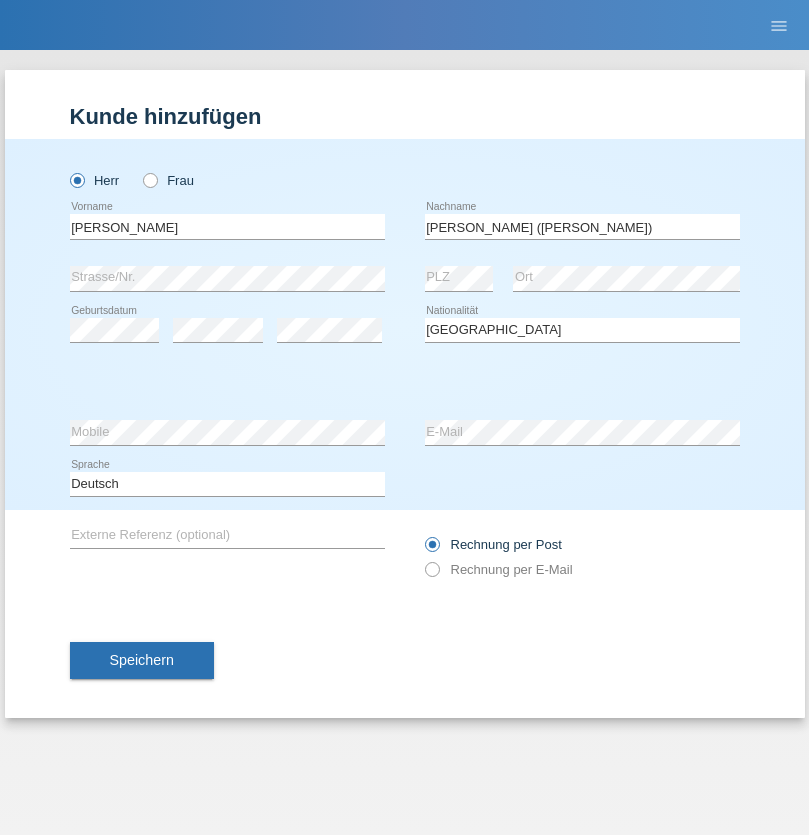 select on "C" 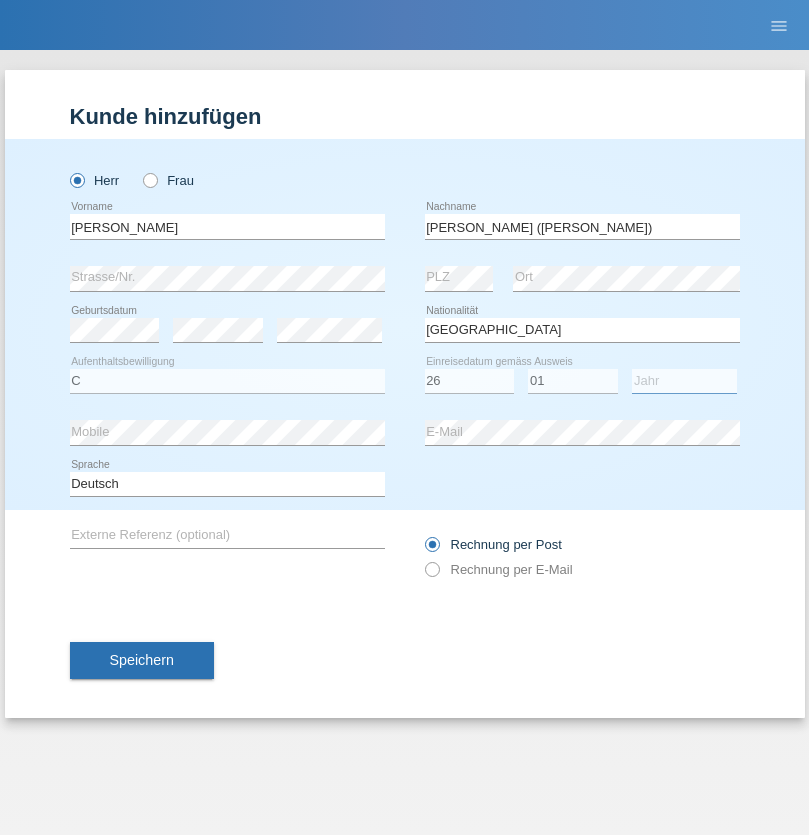 select on "2021" 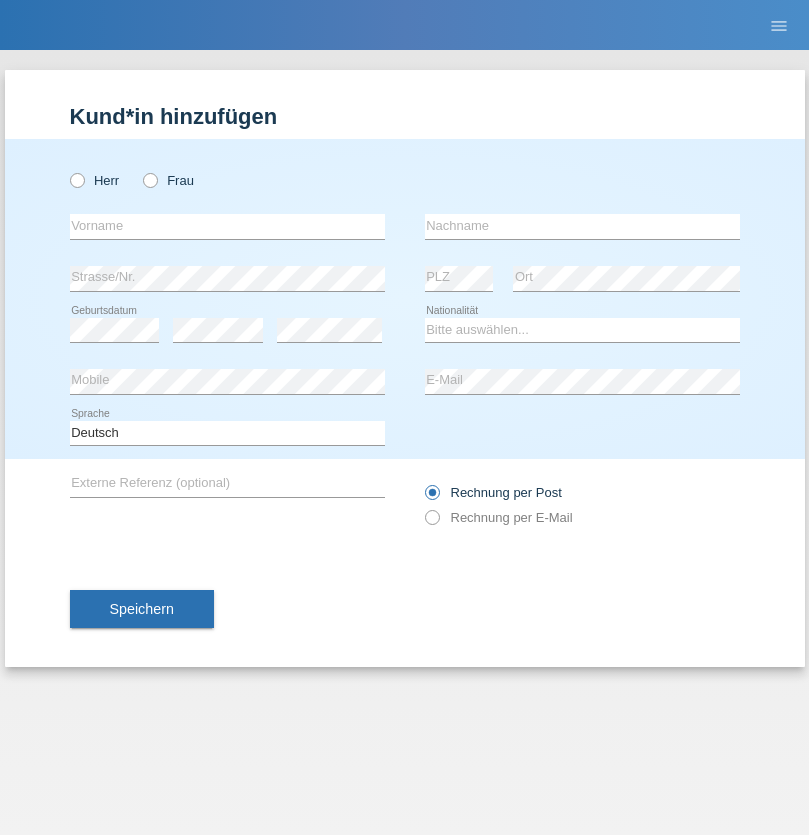 scroll, scrollTop: 0, scrollLeft: 0, axis: both 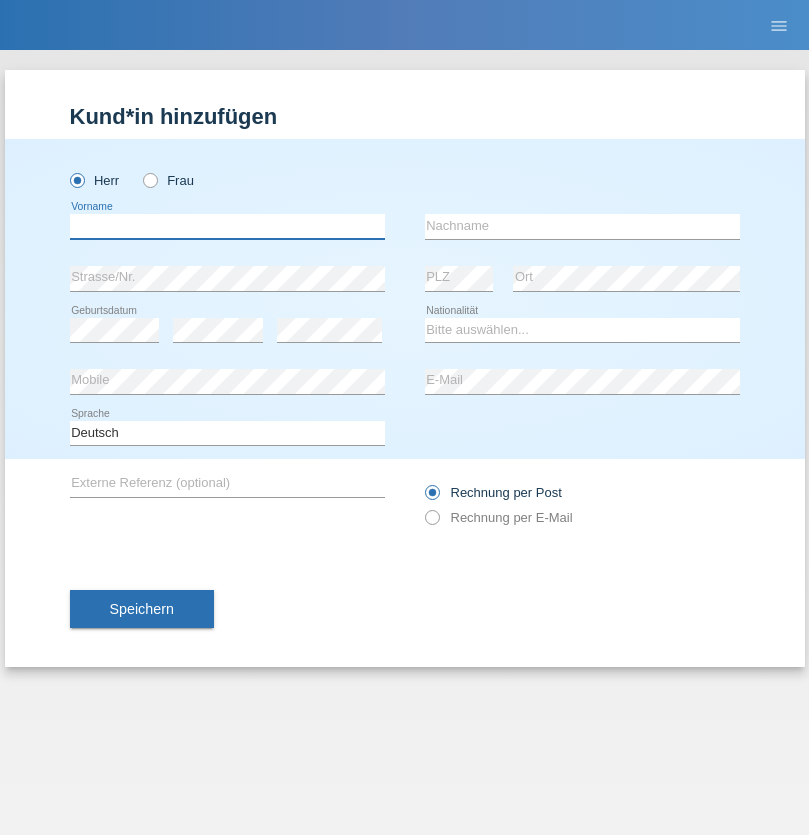 click at bounding box center [227, 226] 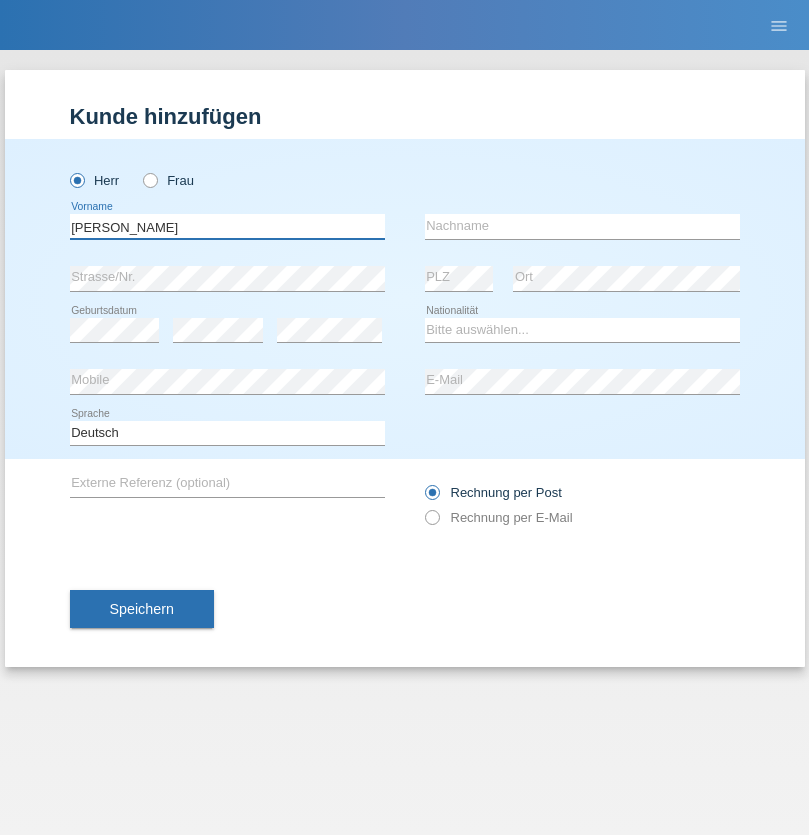 type on "Alex" 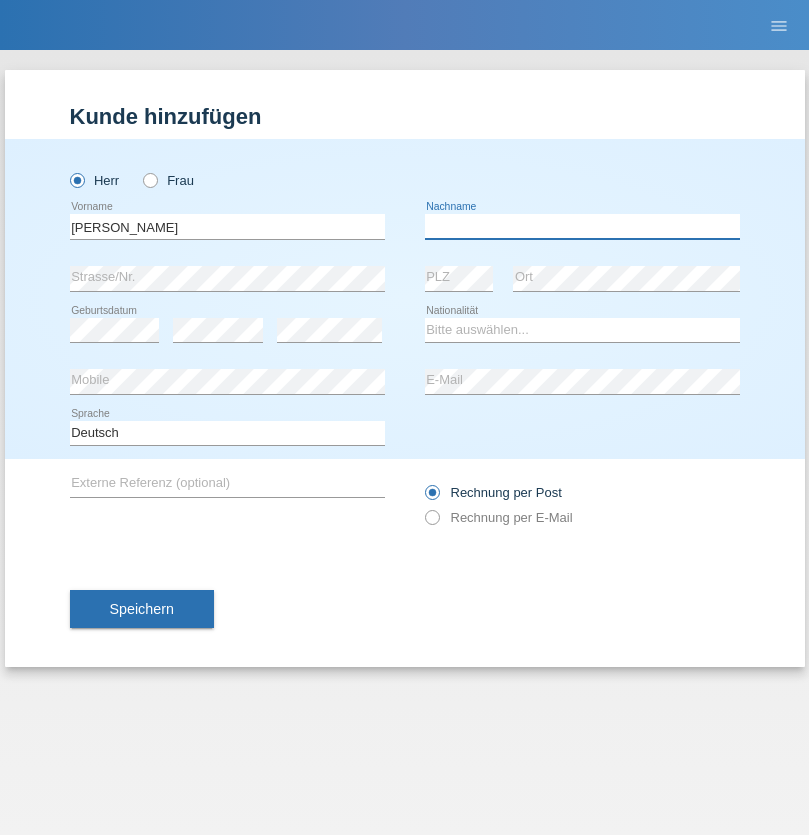 click at bounding box center [582, 226] 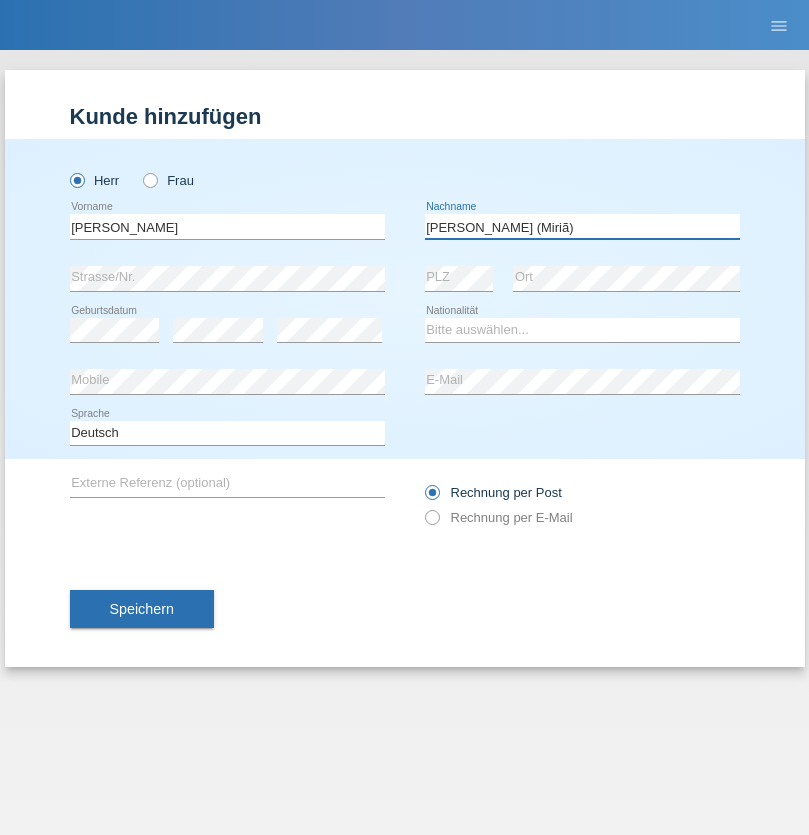 type on "A. Cassiano (Miriã)" 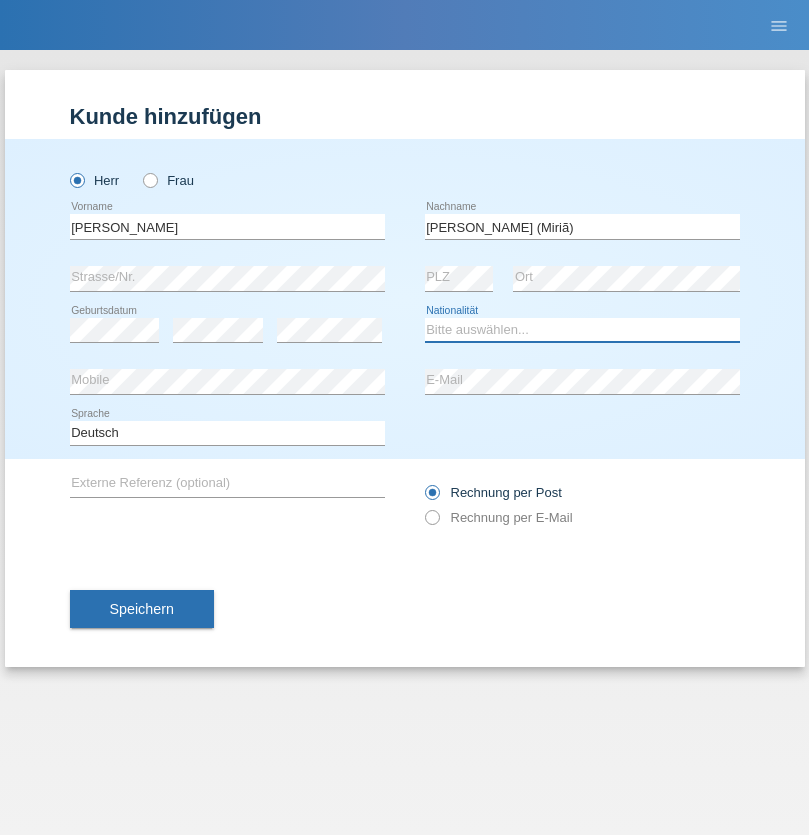 select on "BR" 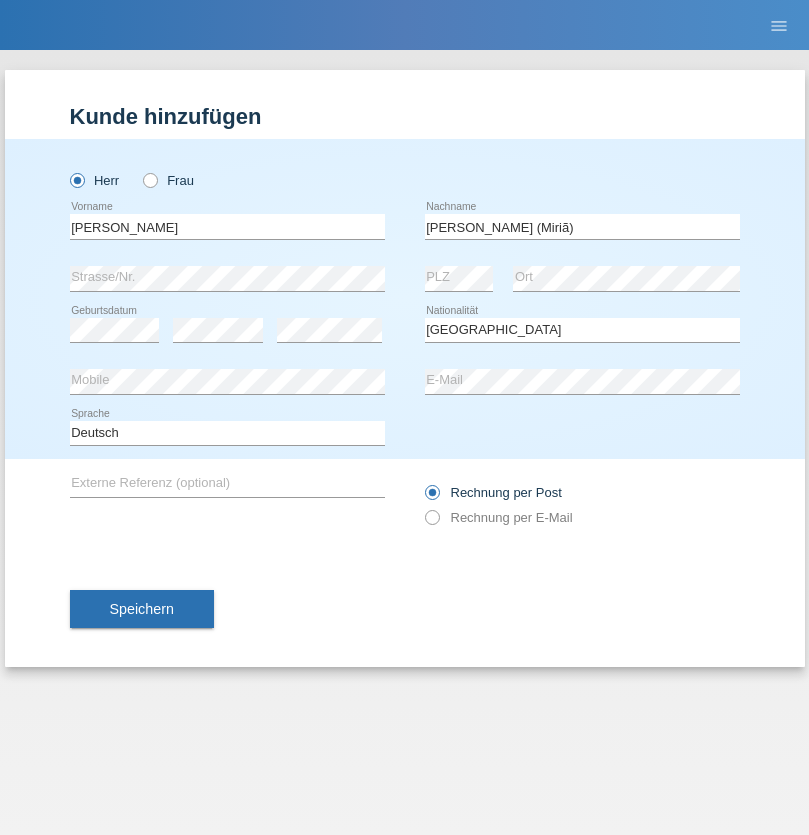 select on "C" 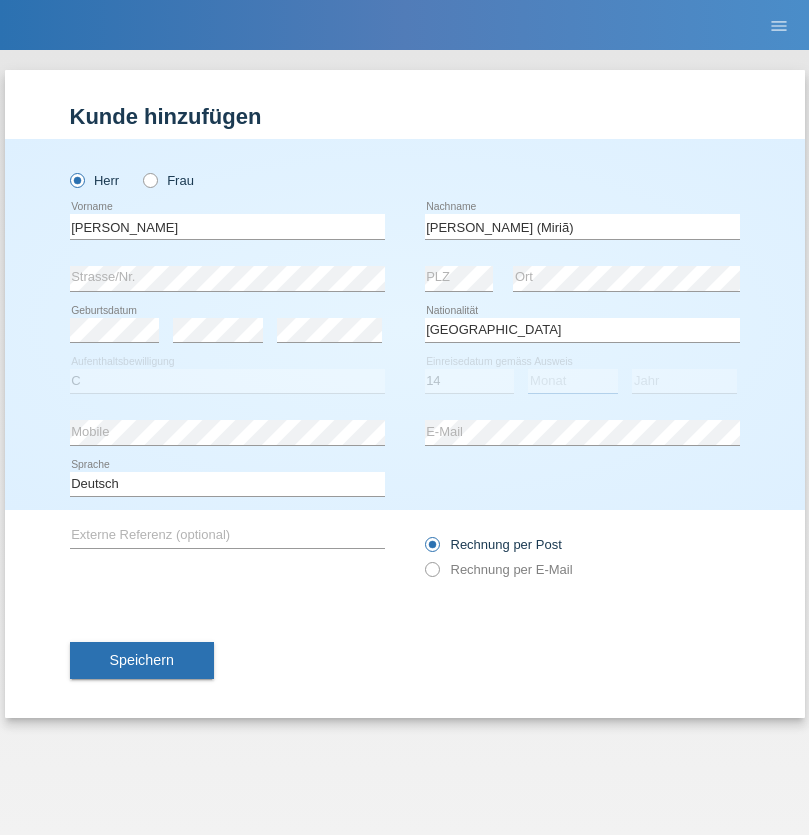 select on "12" 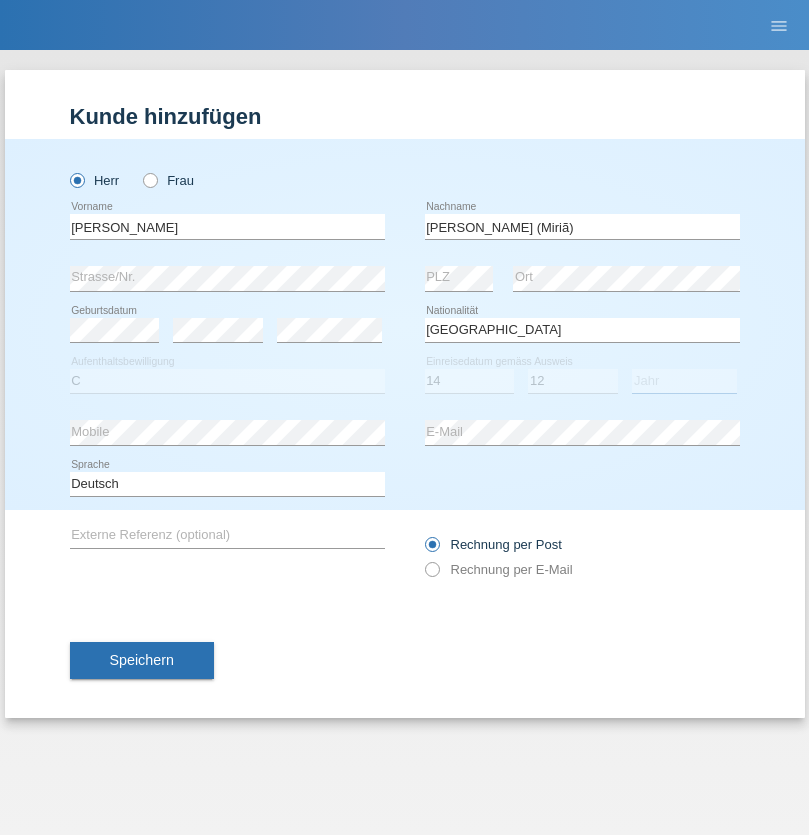 select on "2001" 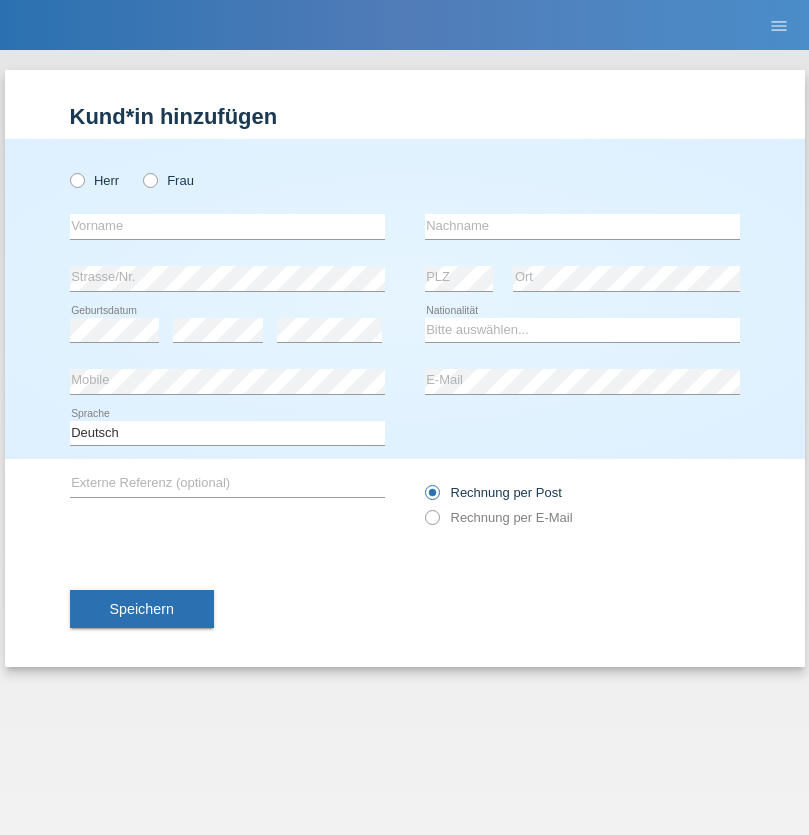scroll, scrollTop: 0, scrollLeft: 0, axis: both 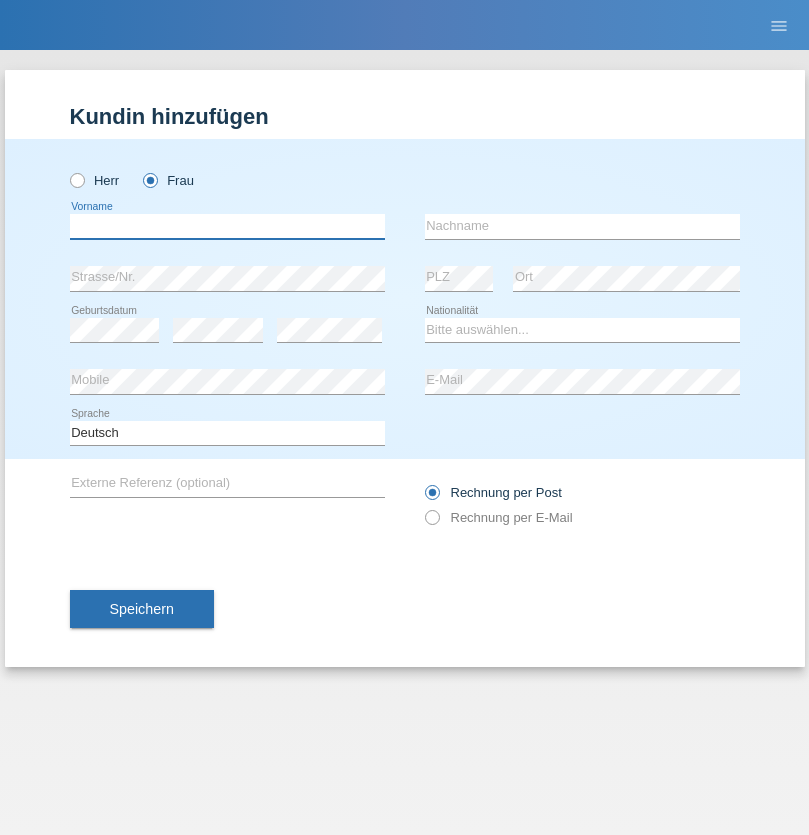 click at bounding box center [227, 226] 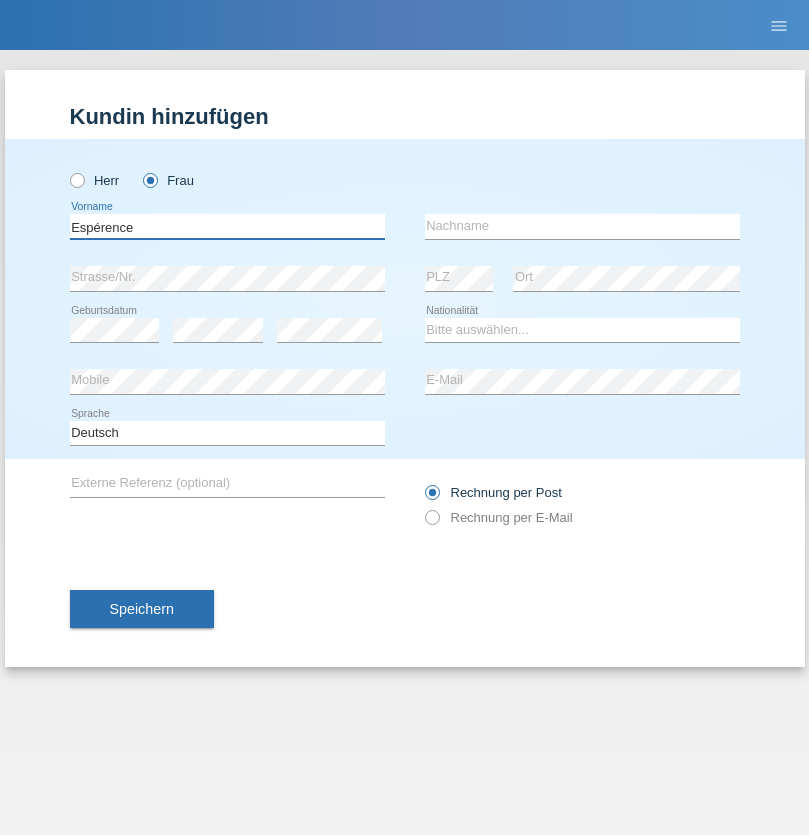 type on "Espérence" 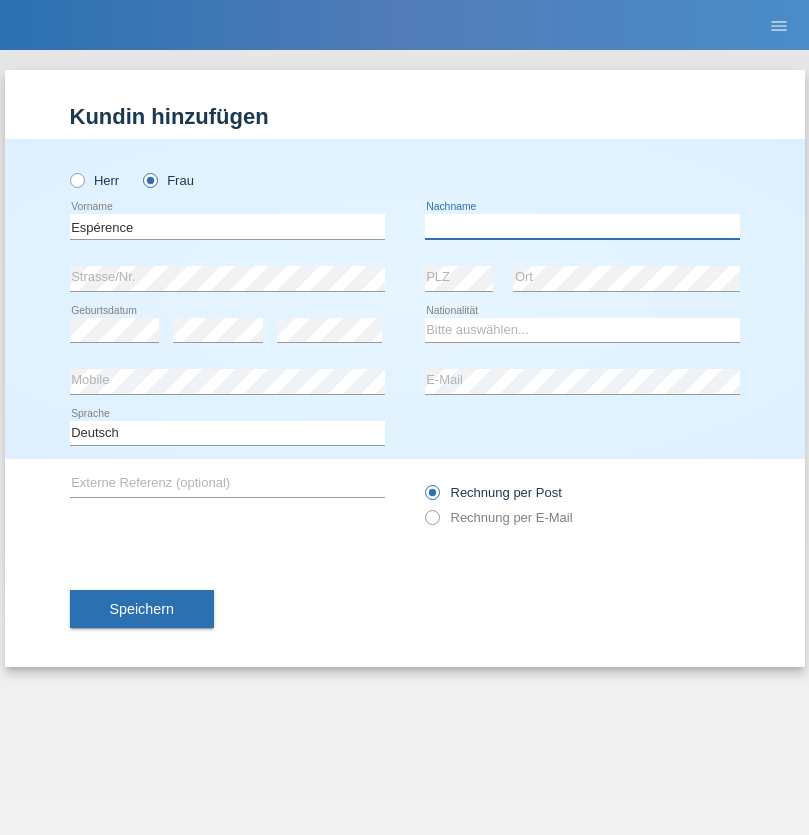 click at bounding box center [582, 226] 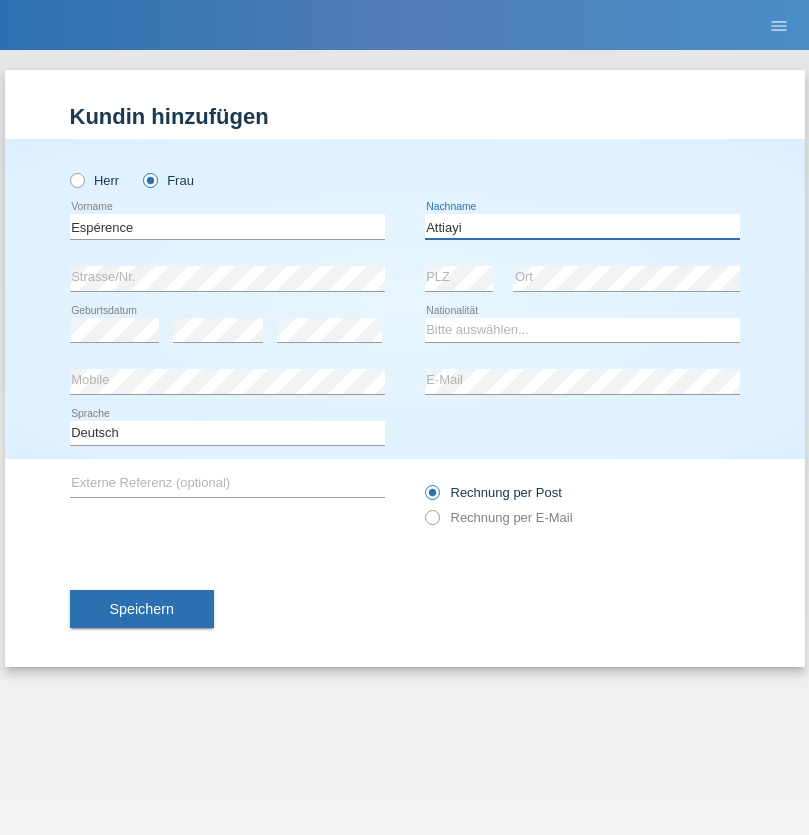 type on "Attiayi" 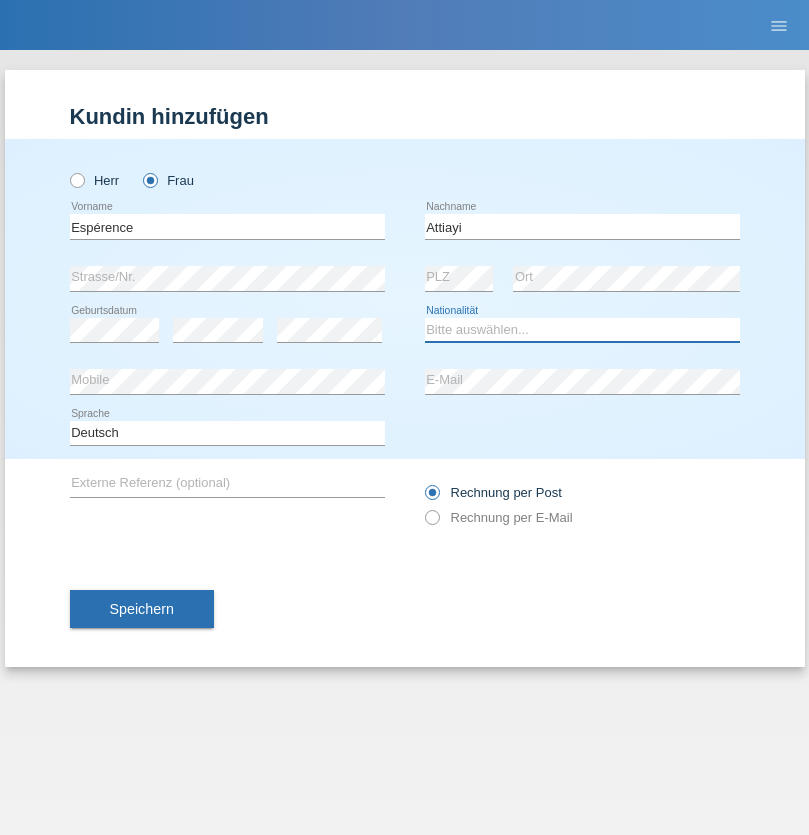 select on "CH" 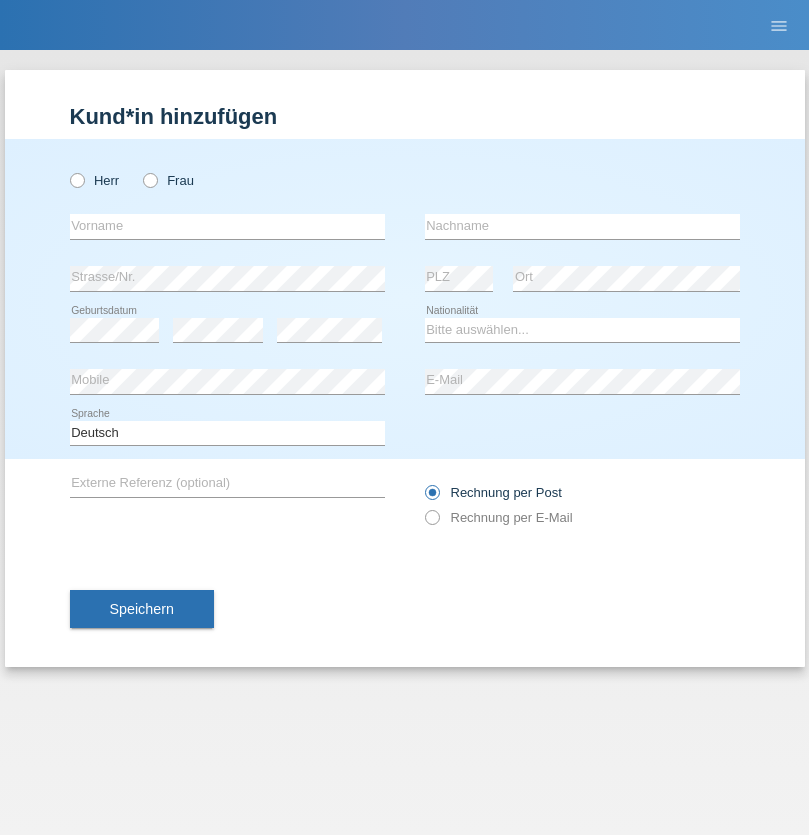 scroll, scrollTop: 0, scrollLeft: 0, axis: both 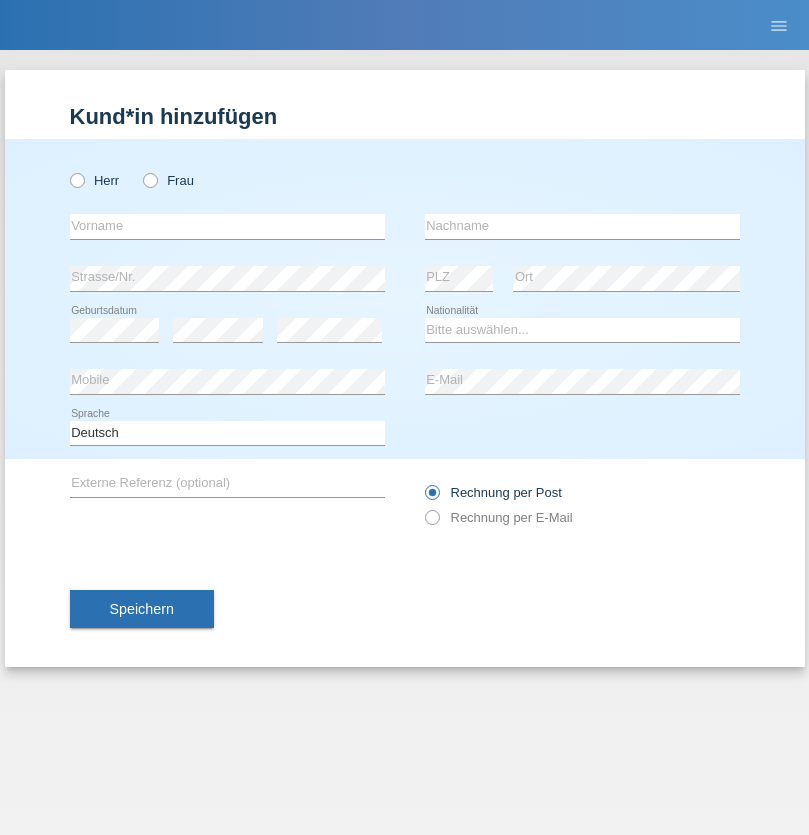 radio on "true" 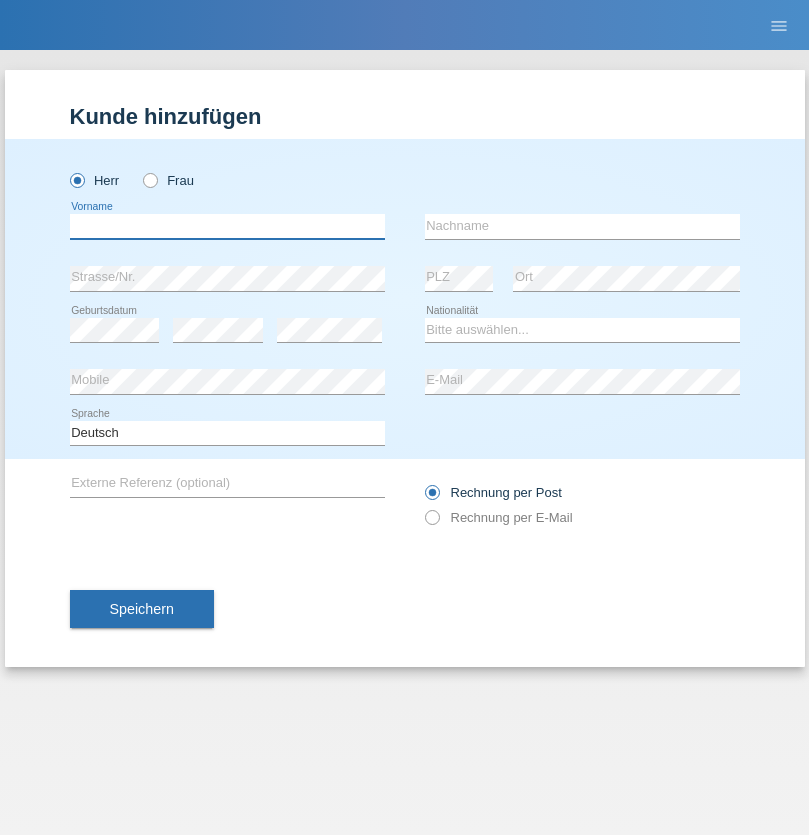 click at bounding box center (227, 226) 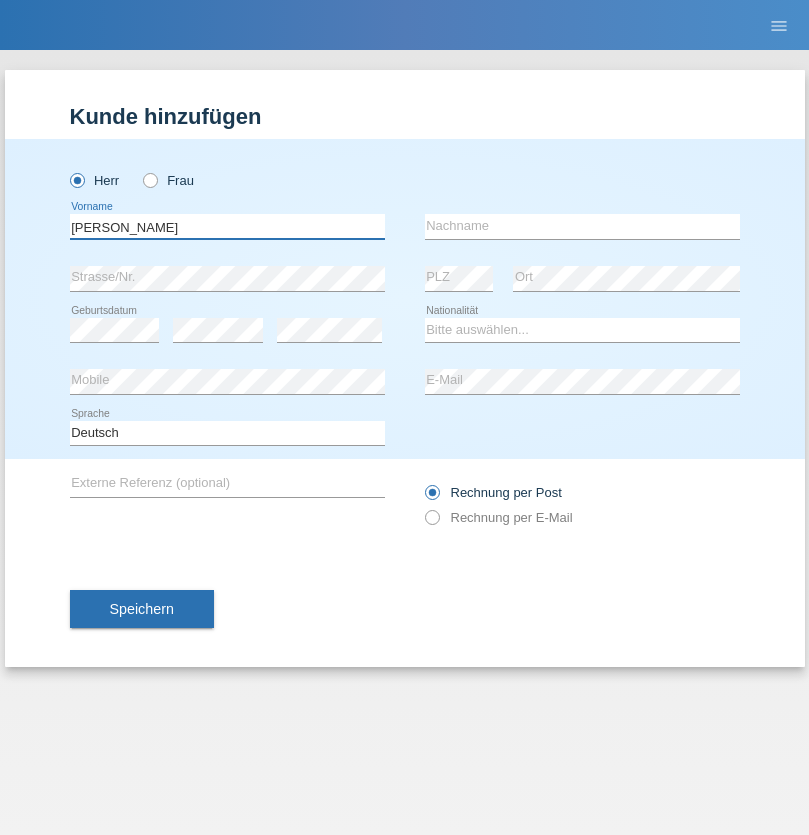type on "[PERSON_NAME]" 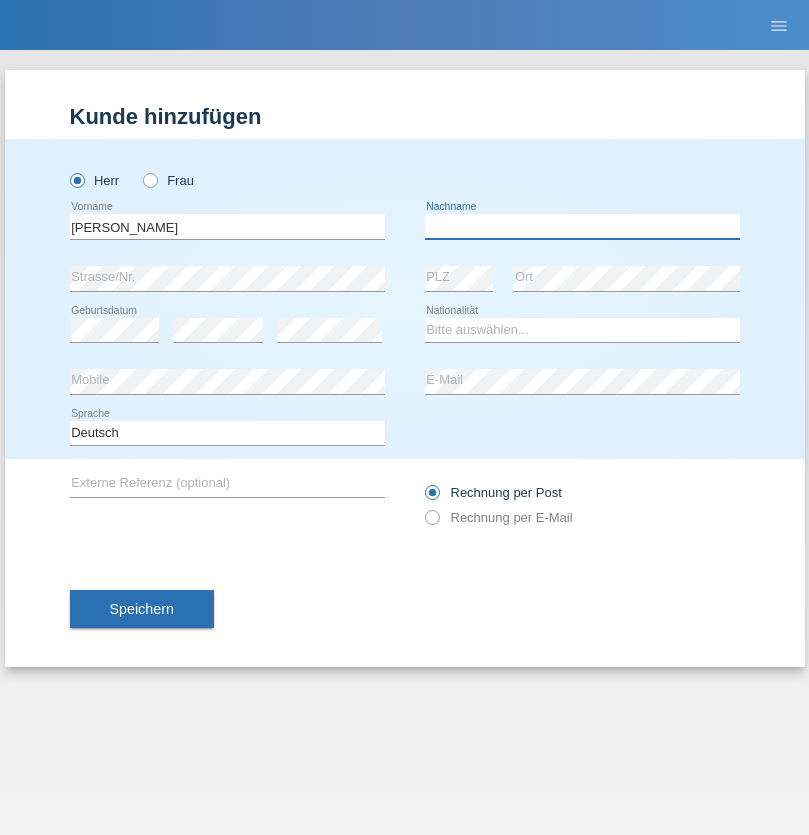 click at bounding box center (582, 226) 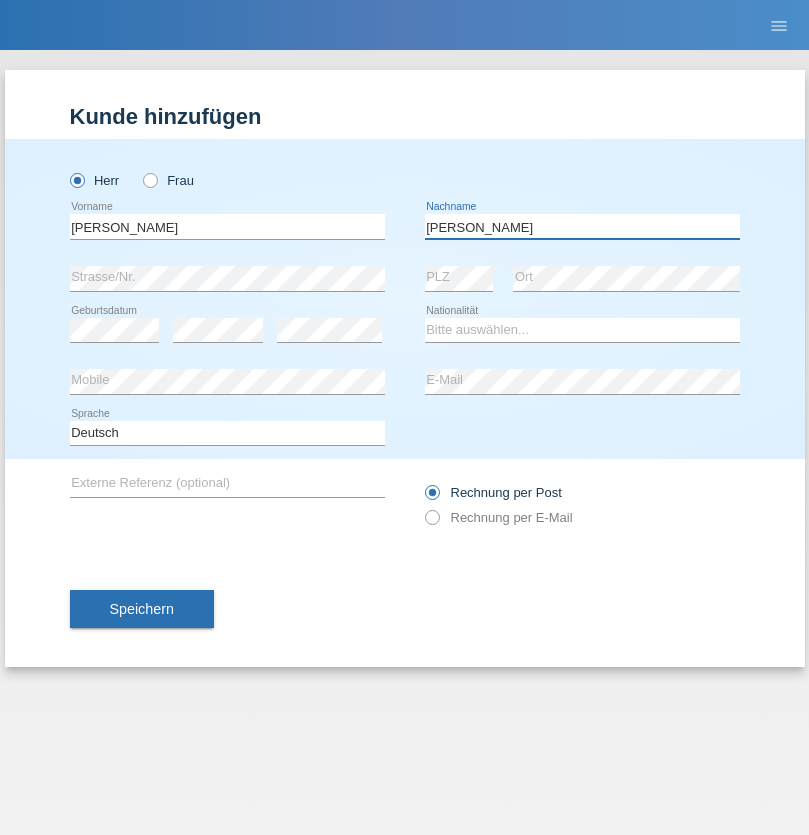 type on "[PERSON_NAME]" 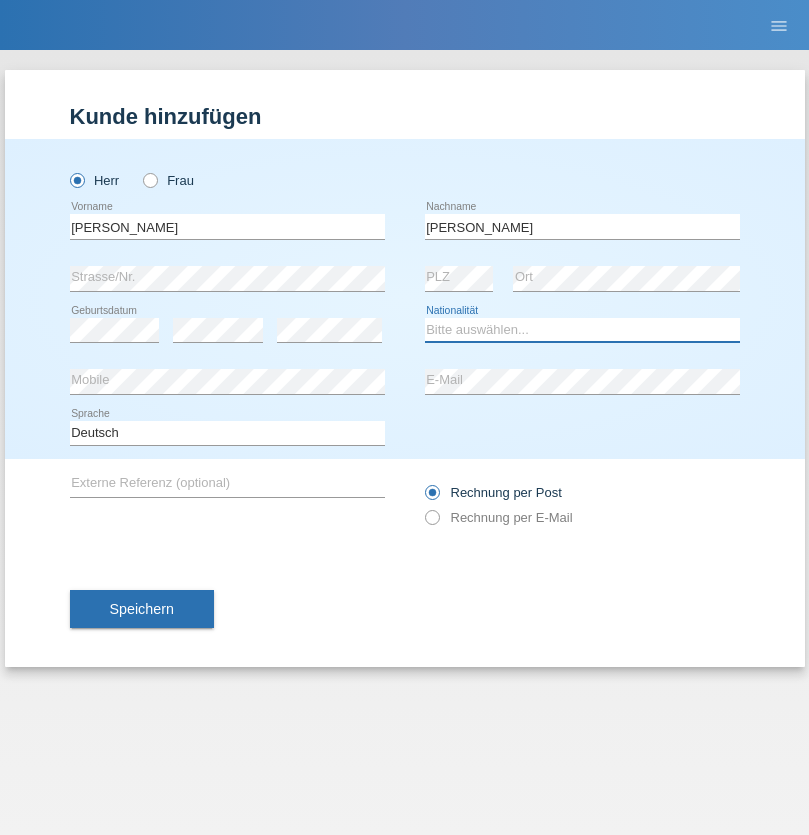 select on "CH" 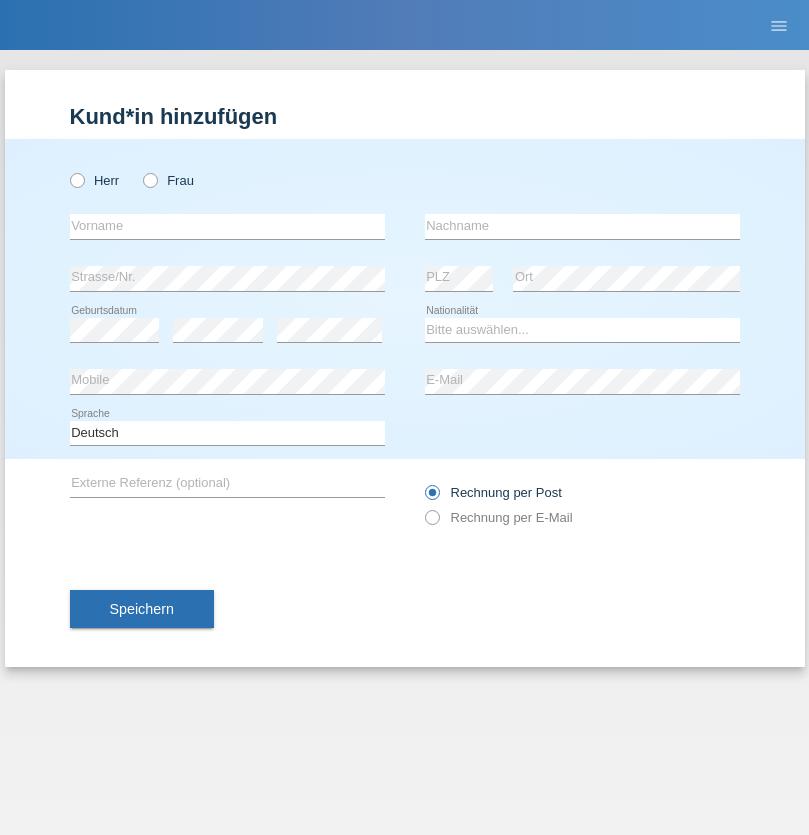 scroll, scrollTop: 0, scrollLeft: 0, axis: both 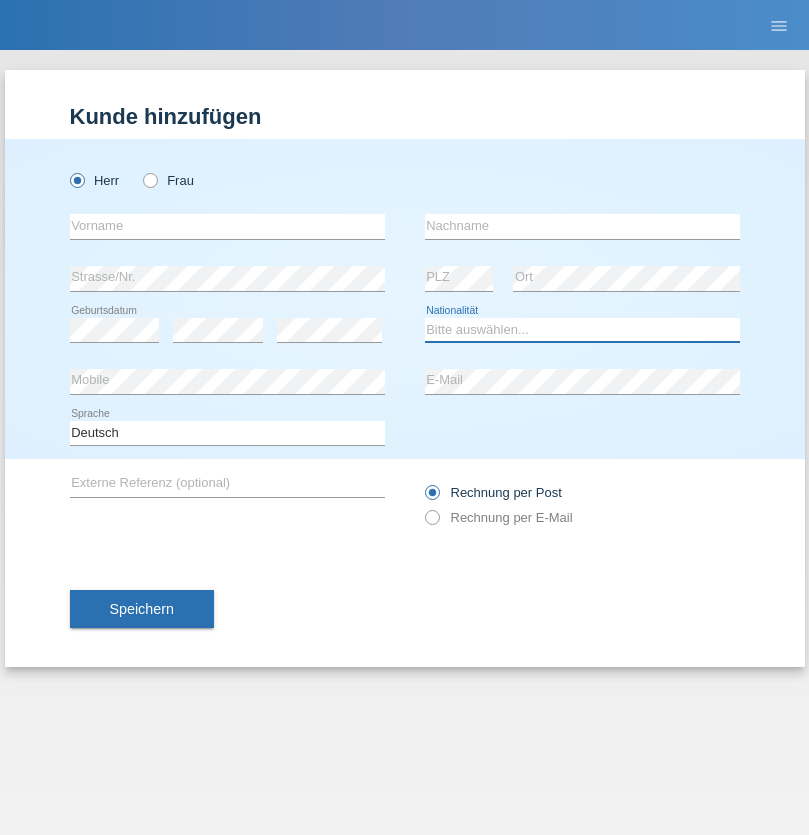 select on "XK" 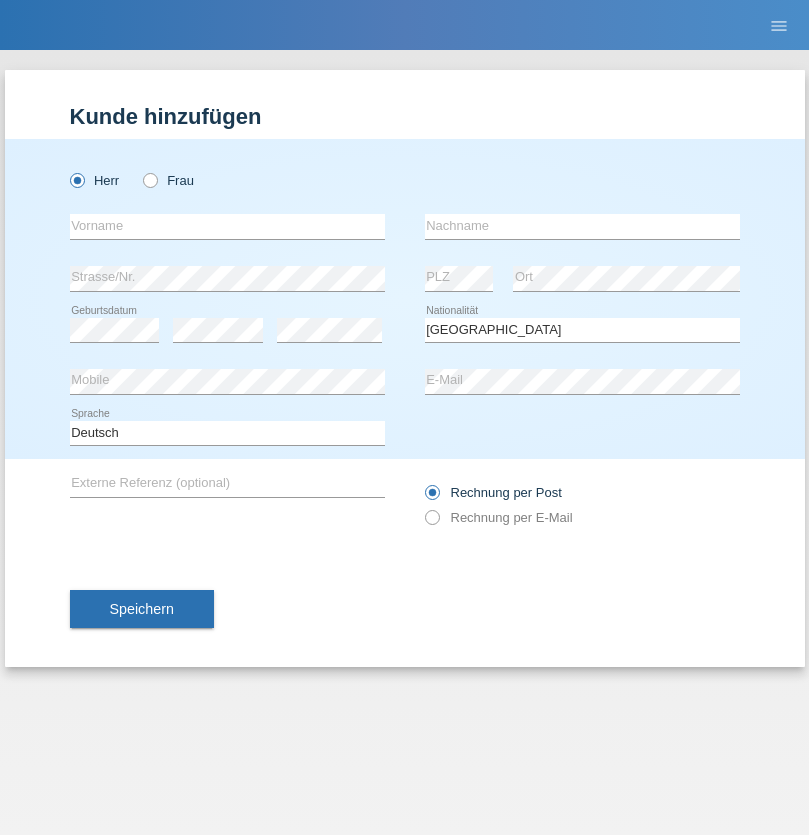 select on "C" 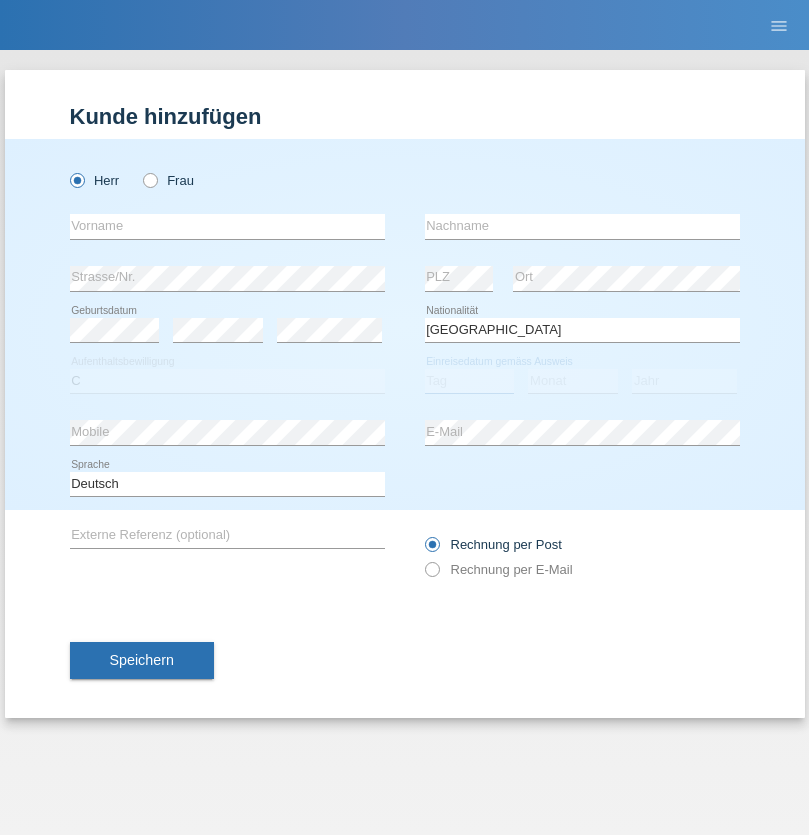 select on "01" 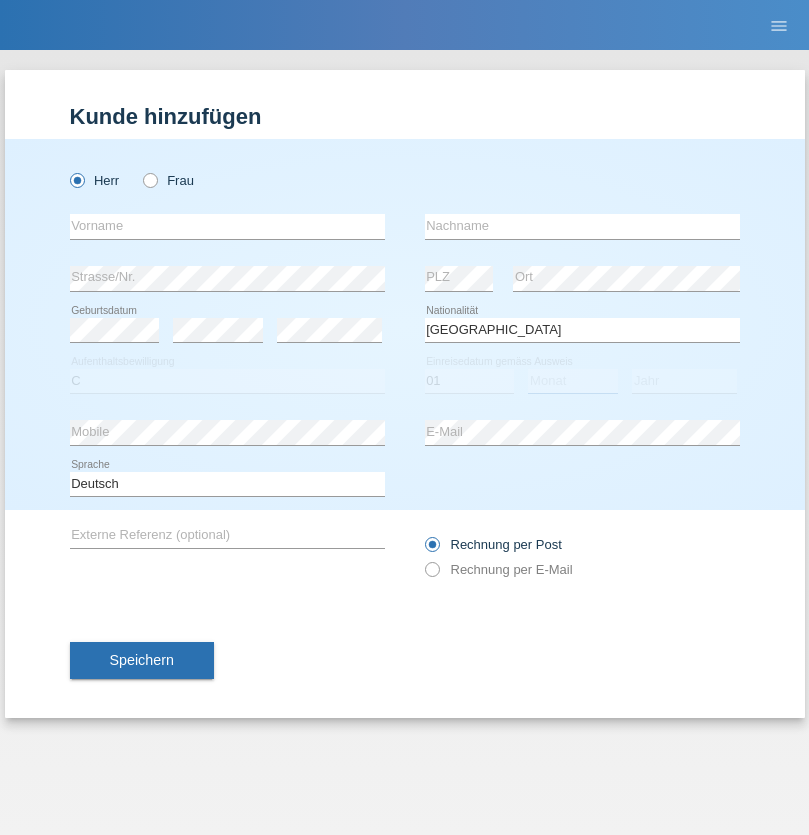 select on "02" 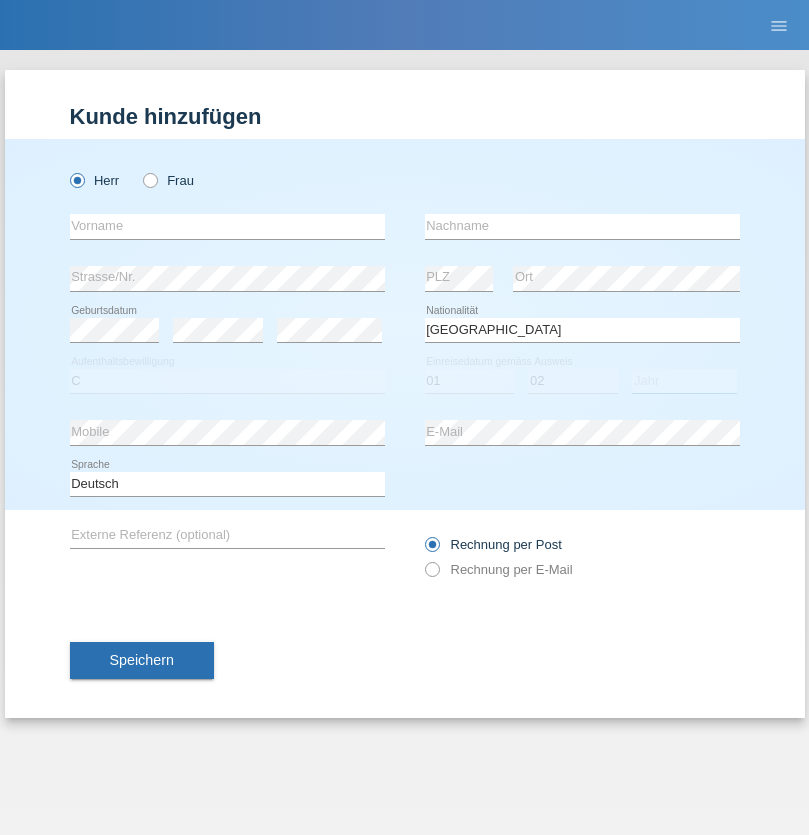 select on "1980" 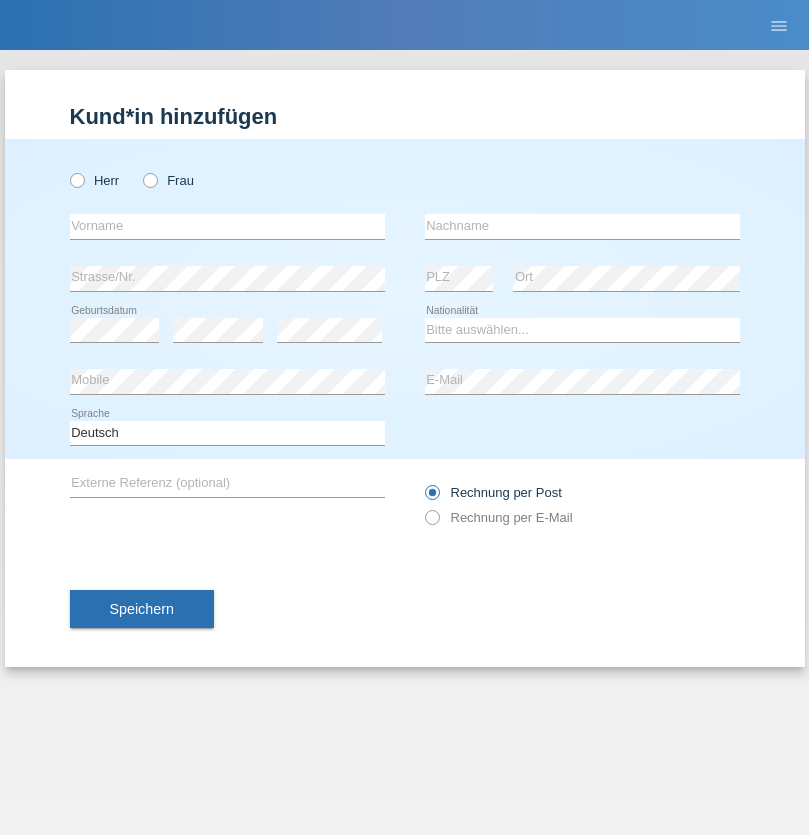 scroll, scrollTop: 0, scrollLeft: 0, axis: both 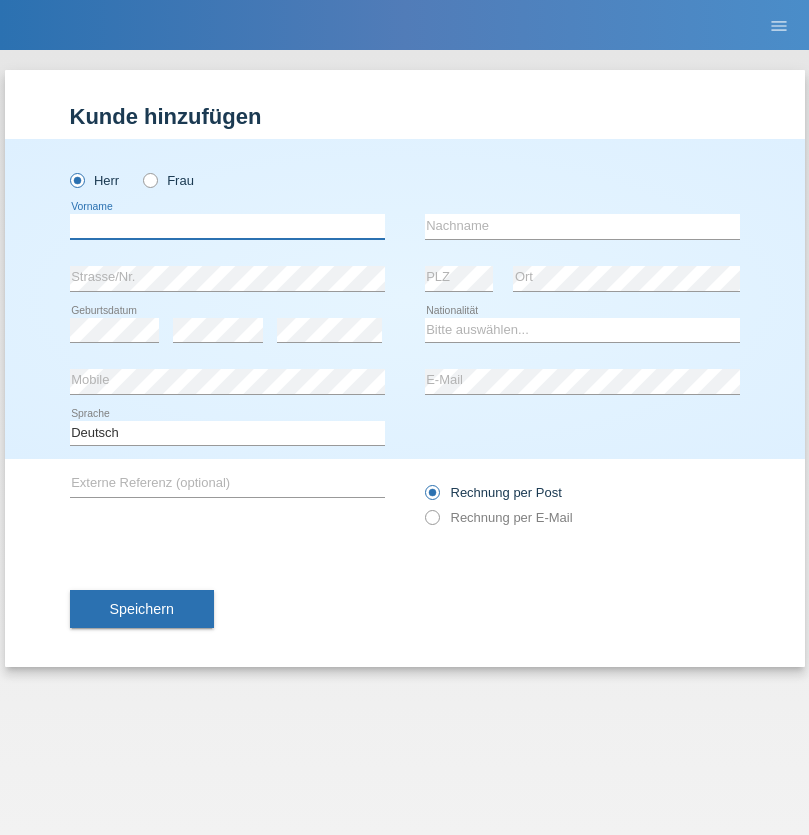 click at bounding box center [227, 226] 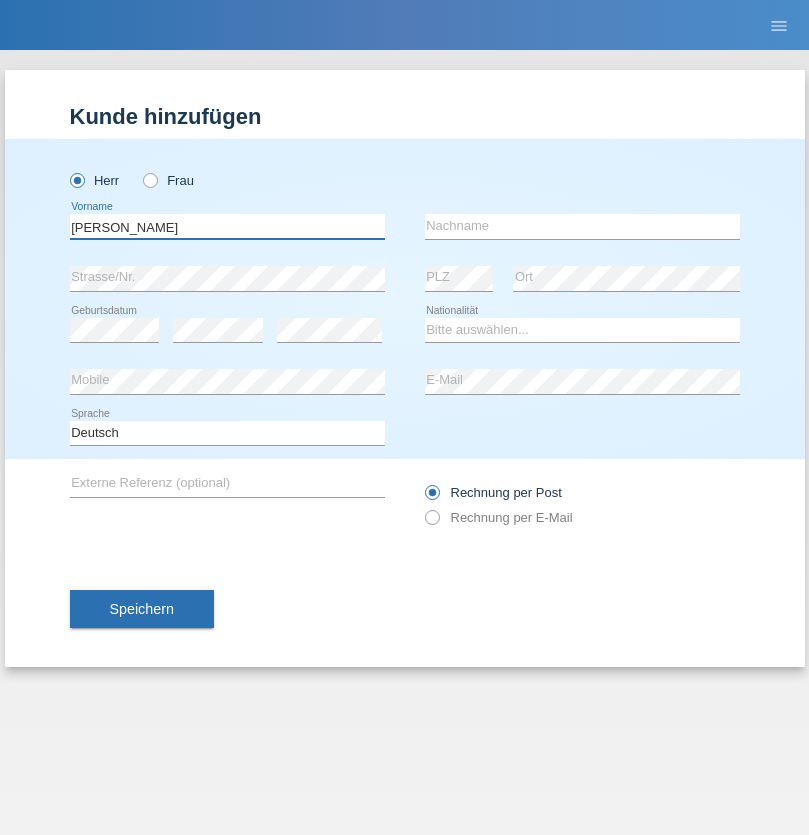 type on "[PERSON_NAME]" 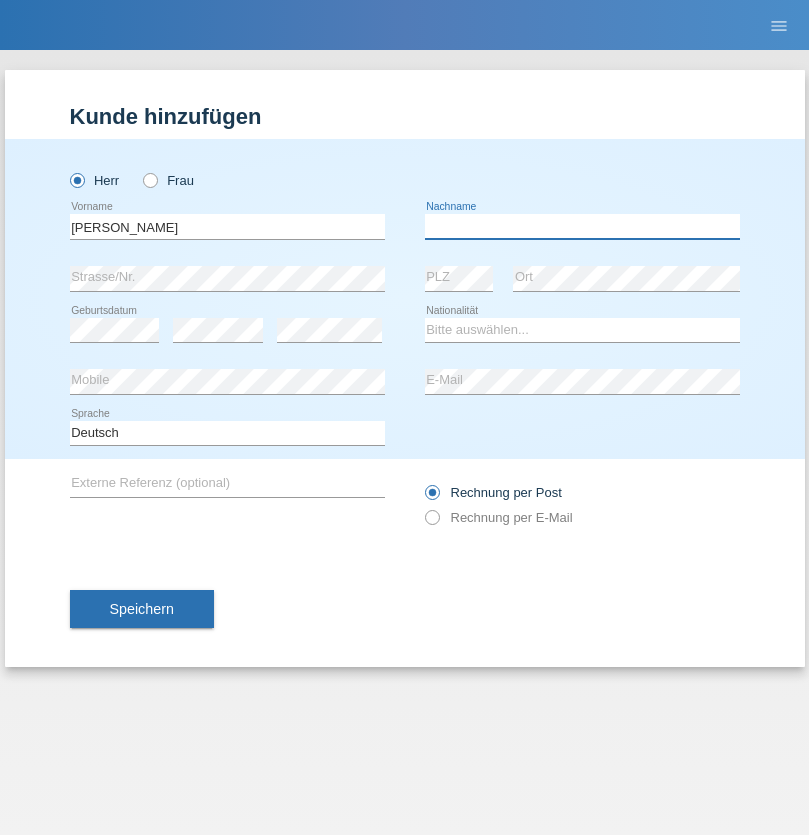 click at bounding box center (582, 226) 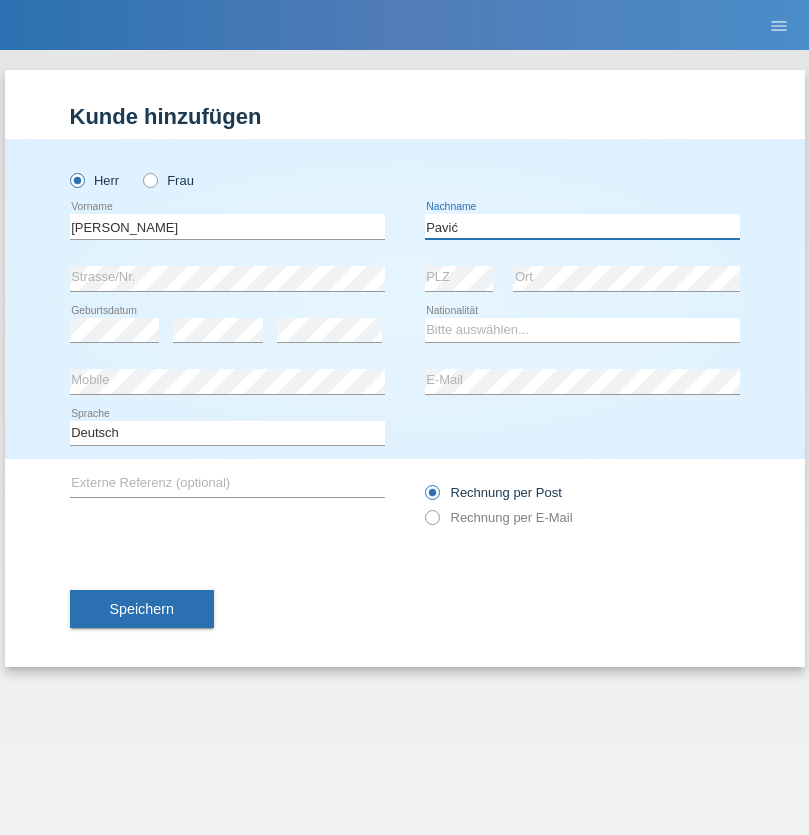 type on "Pavić" 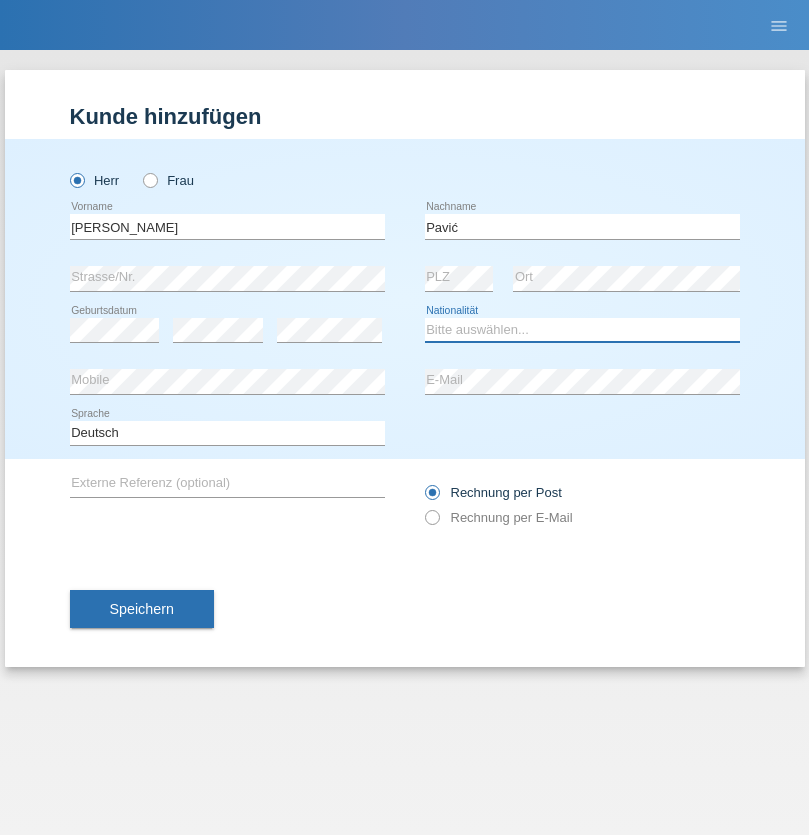 select on "HR" 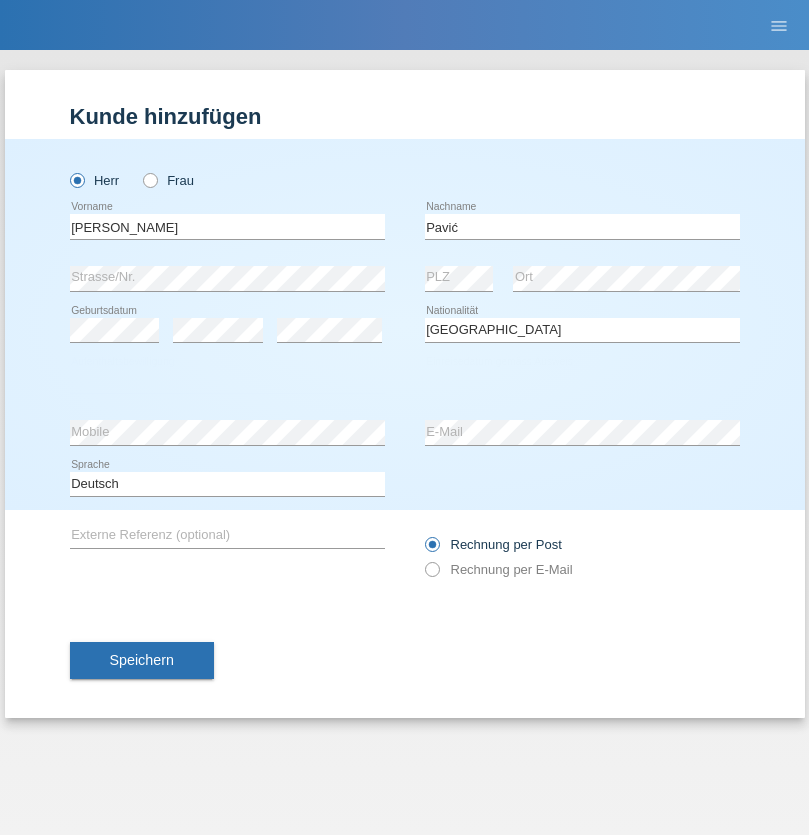 select on "C" 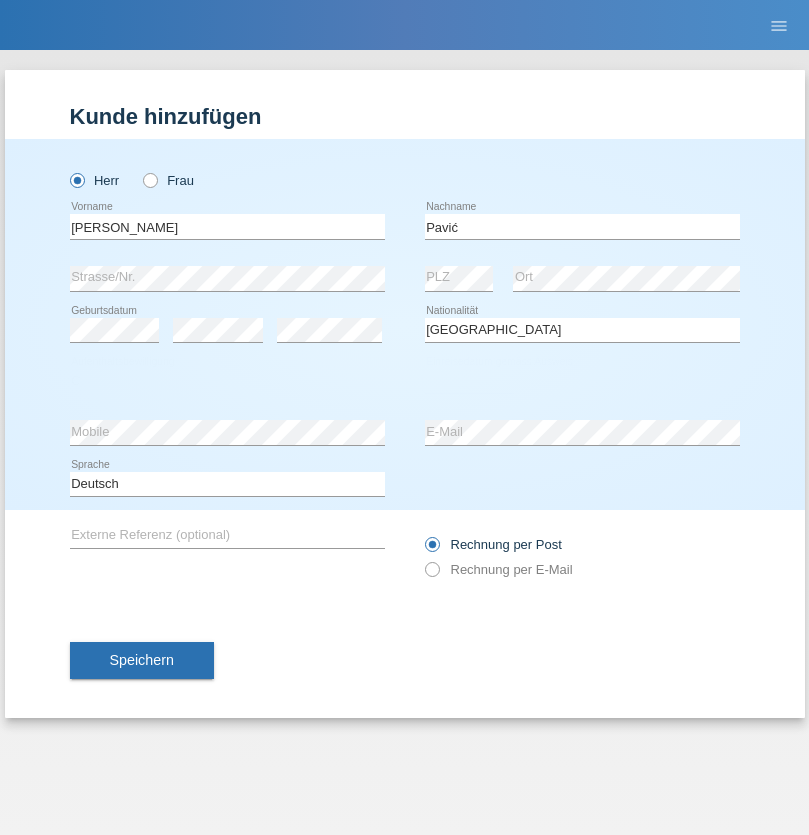 select on "21" 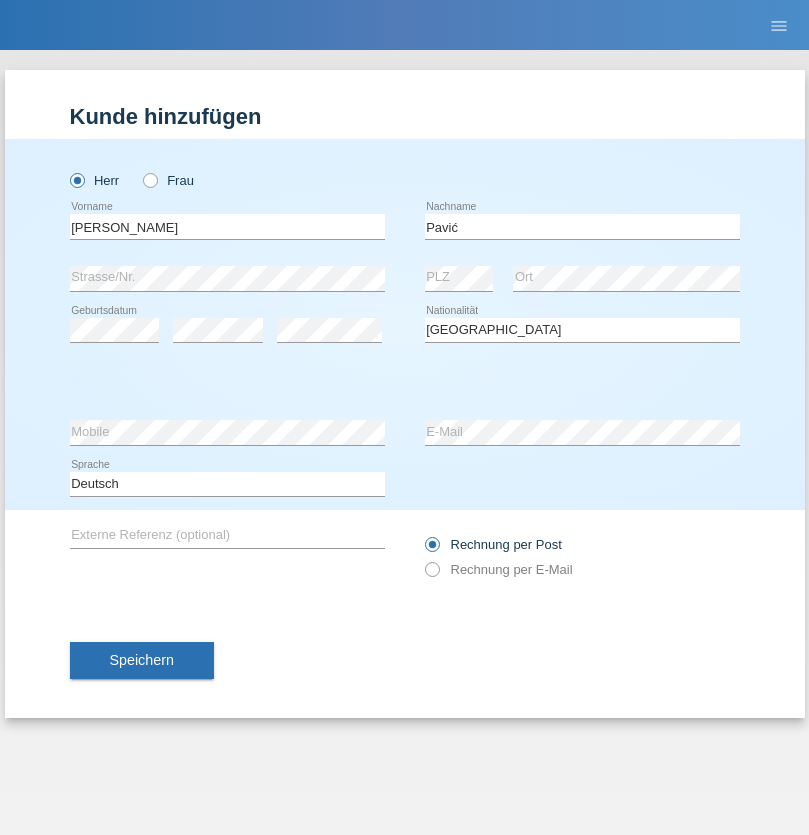 select on "04" 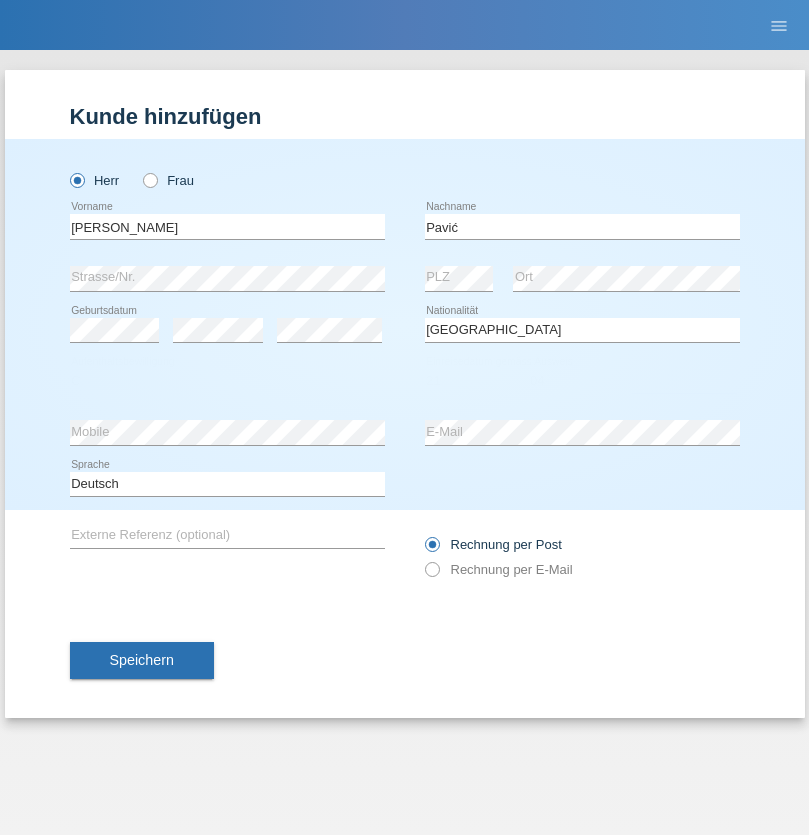 select on "2006" 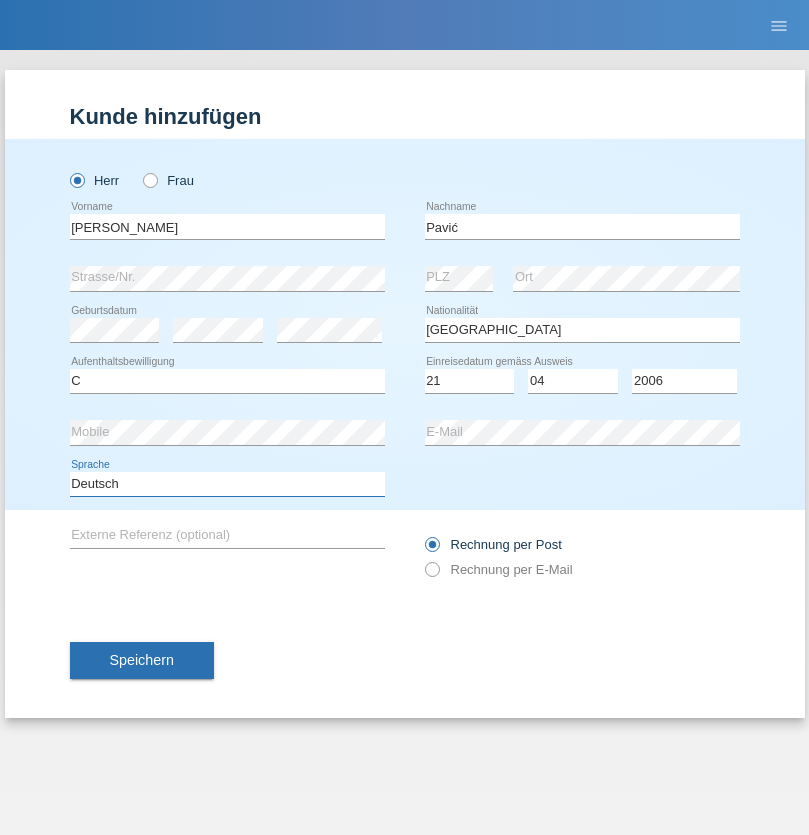 select on "en" 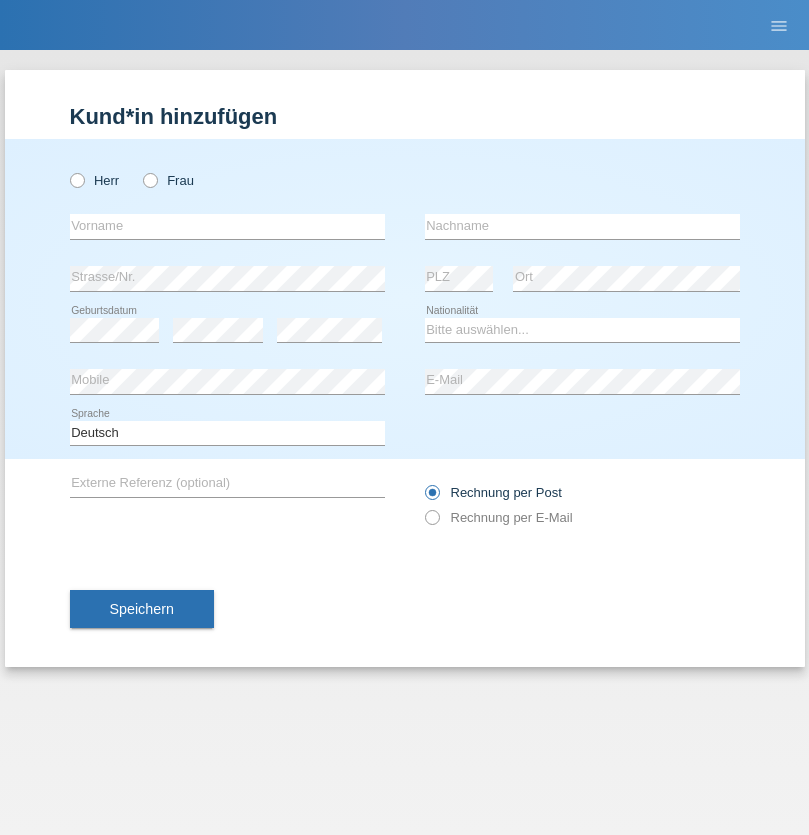 scroll, scrollTop: 0, scrollLeft: 0, axis: both 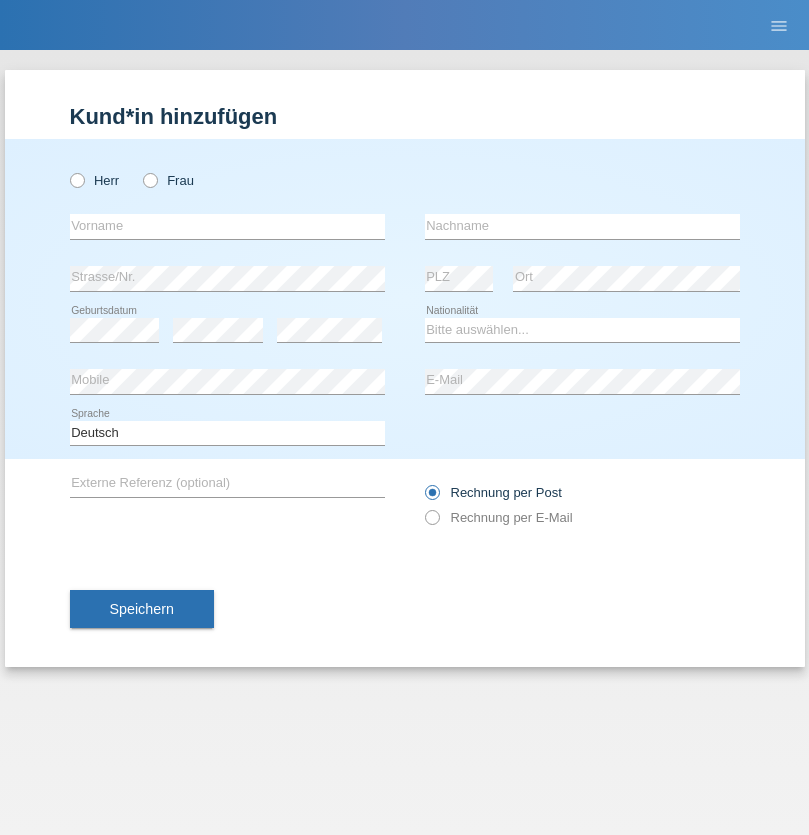 radio on "true" 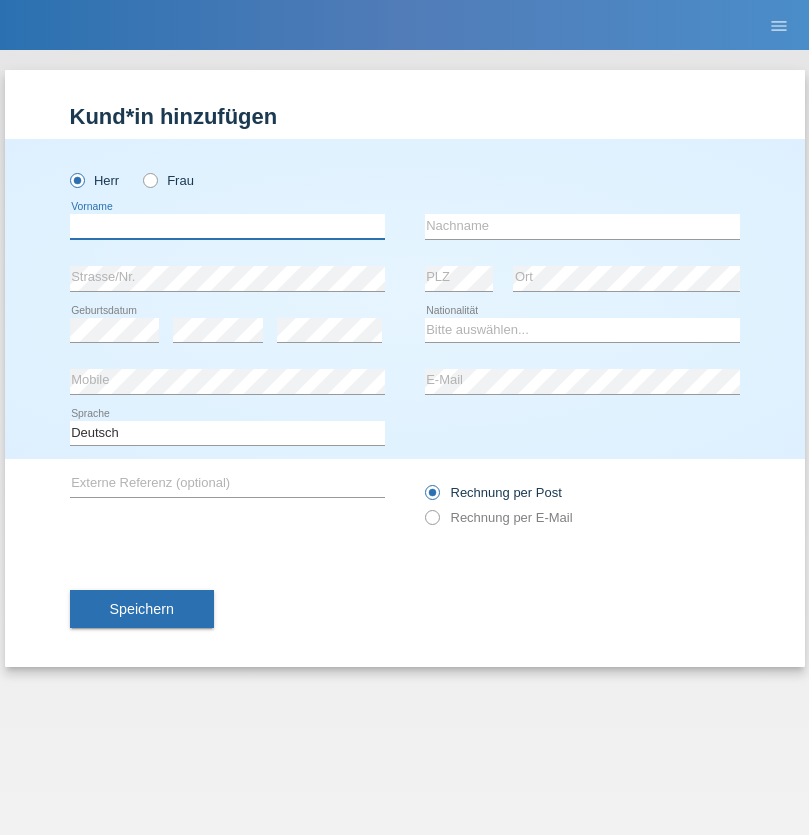 click at bounding box center [227, 226] 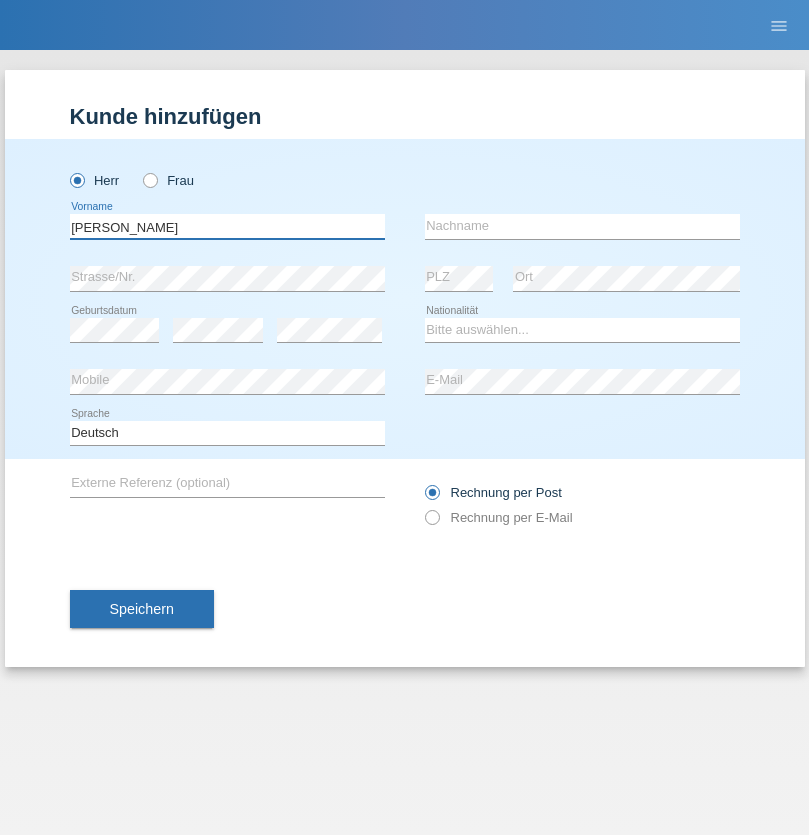 type on "[PERSON_NAME]" 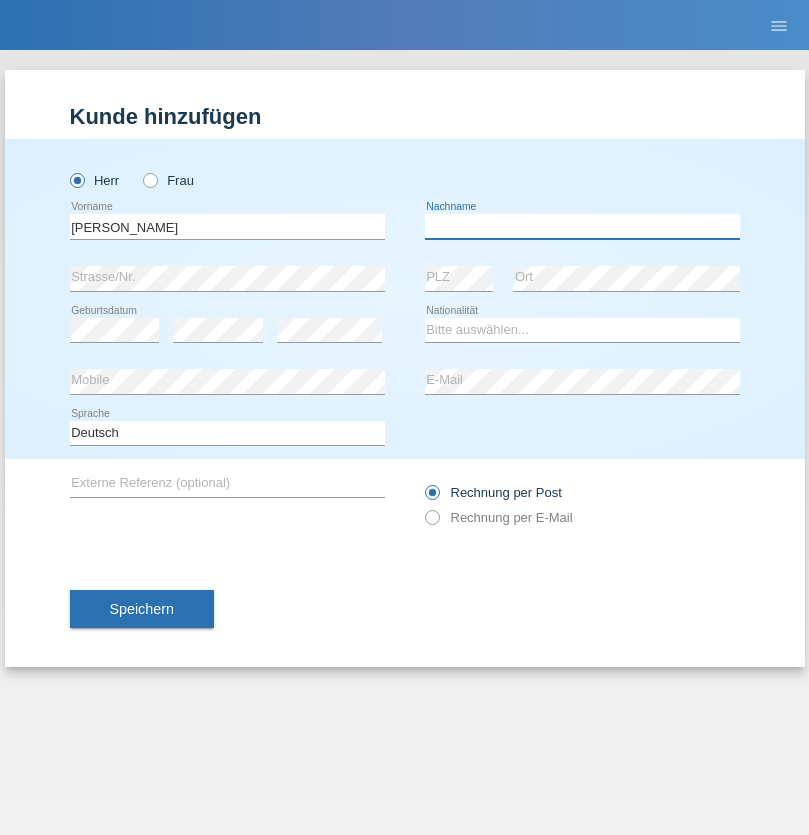 click at bounding box center [582, 226] 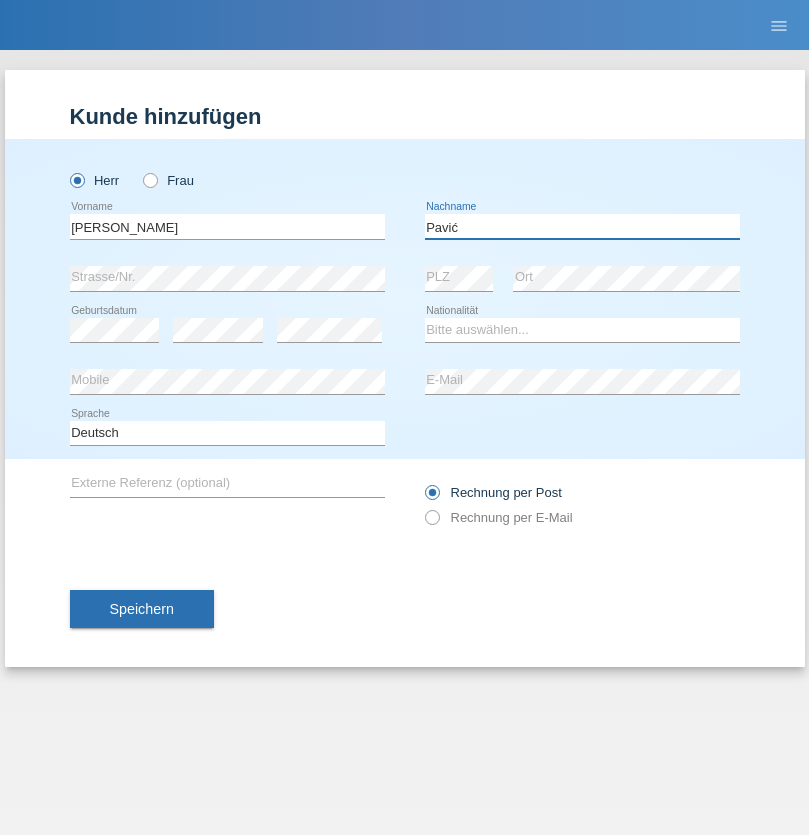 type on "Pavić" 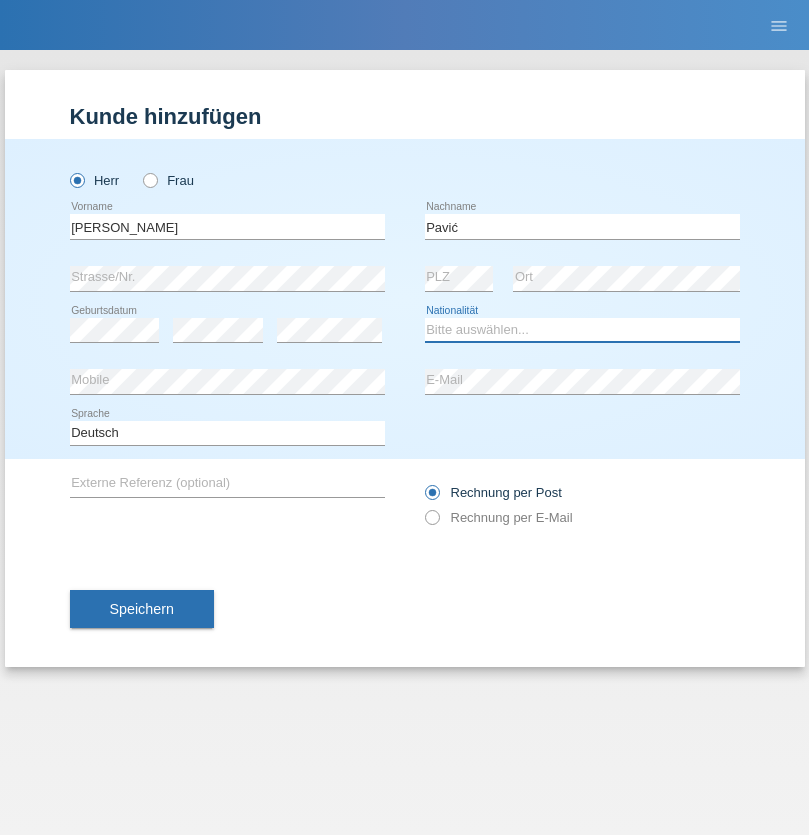 select on "HR" 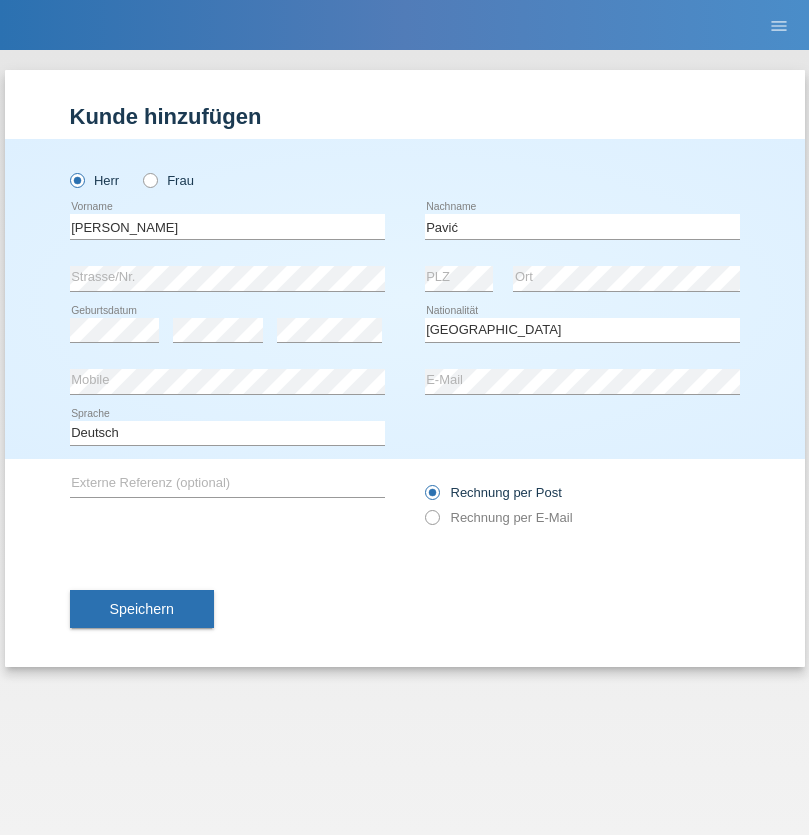 select on "C" 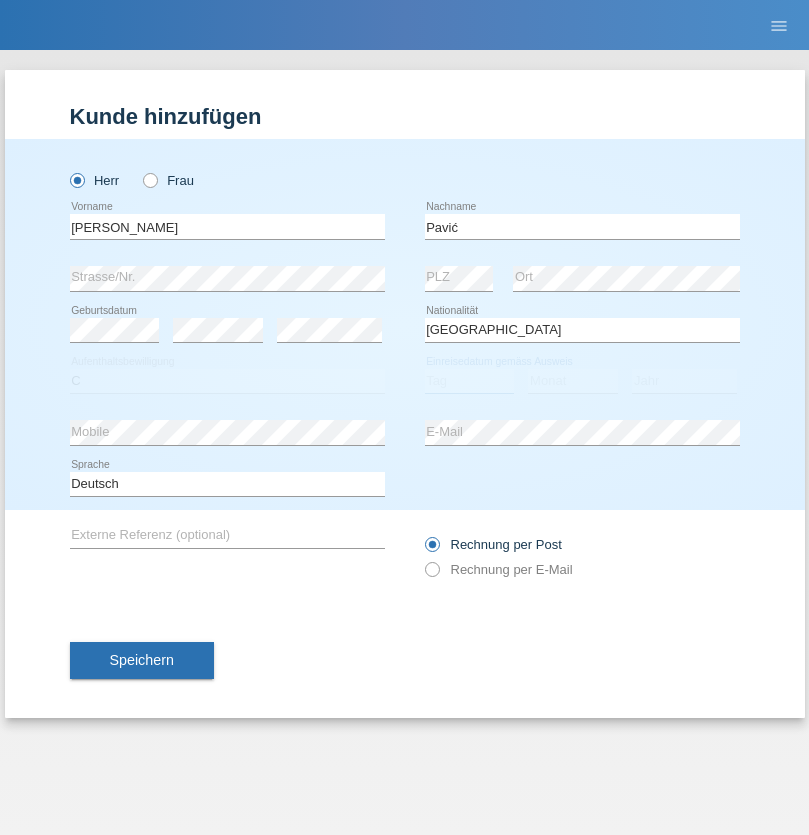 select on "21" 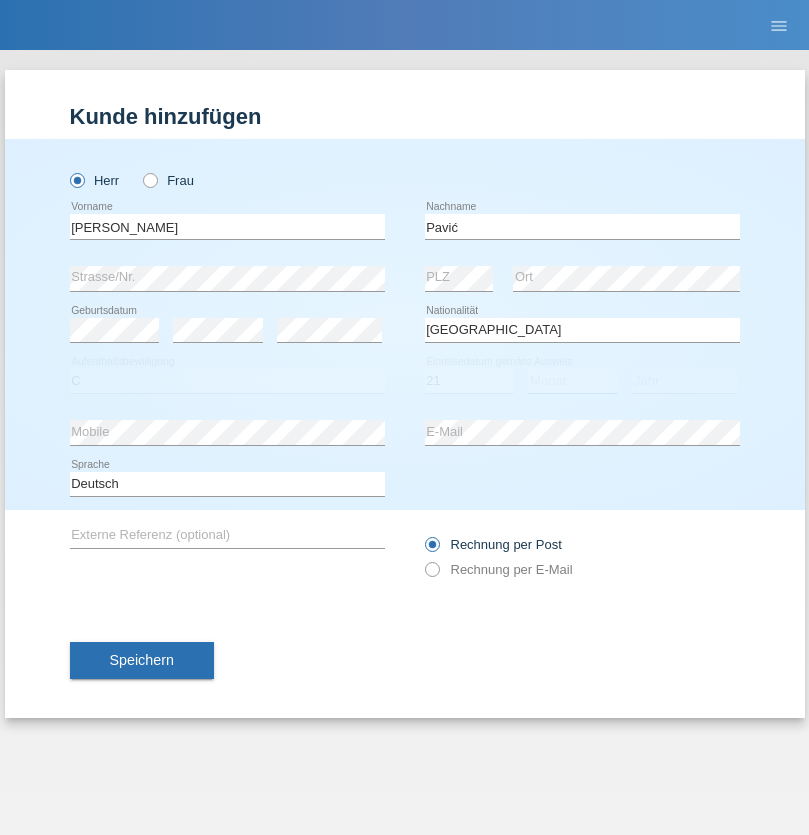 select on "04" 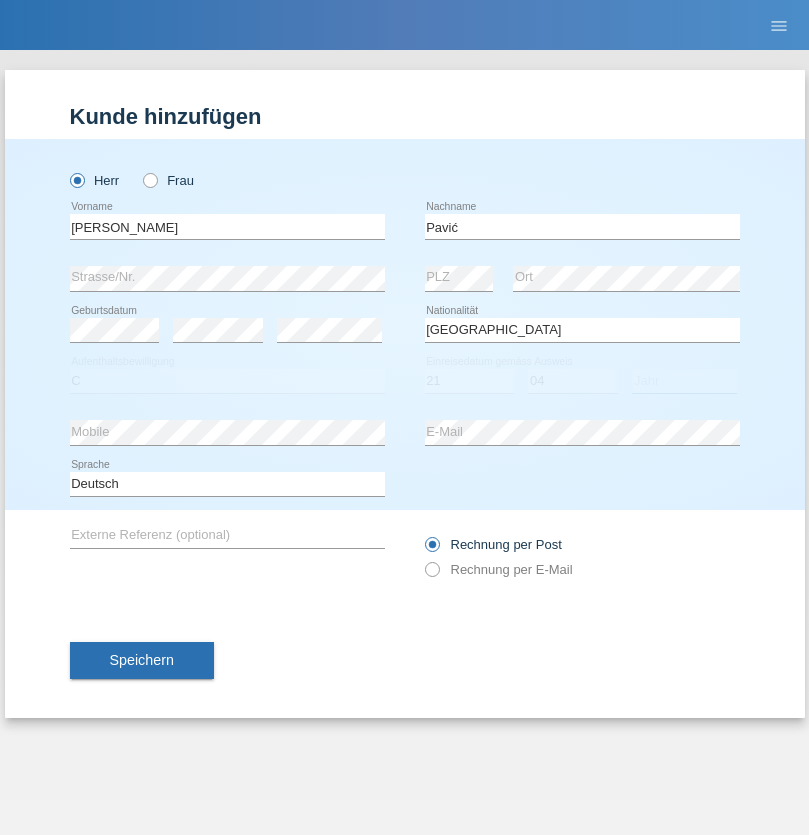 select on "2006" 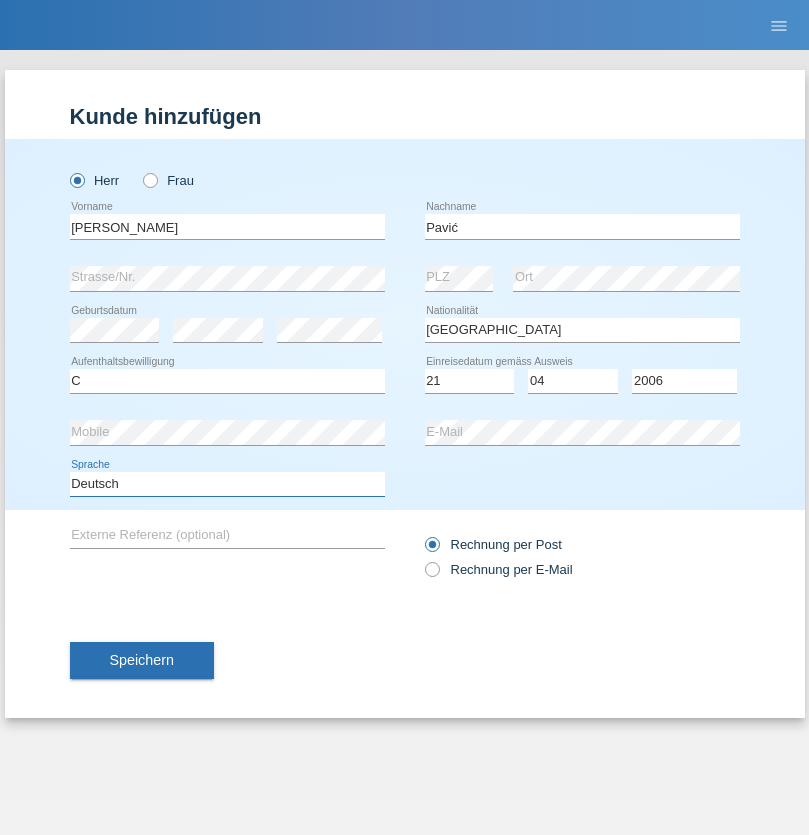 select on "en" 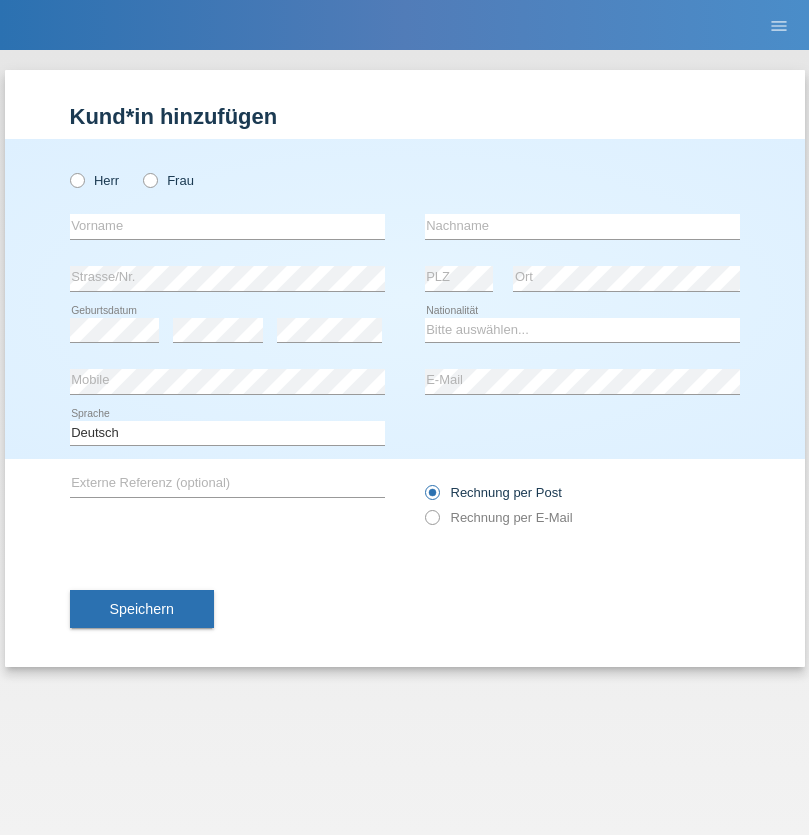 scroll, scrollTop: 0, scrollLeft: 0, axis: both 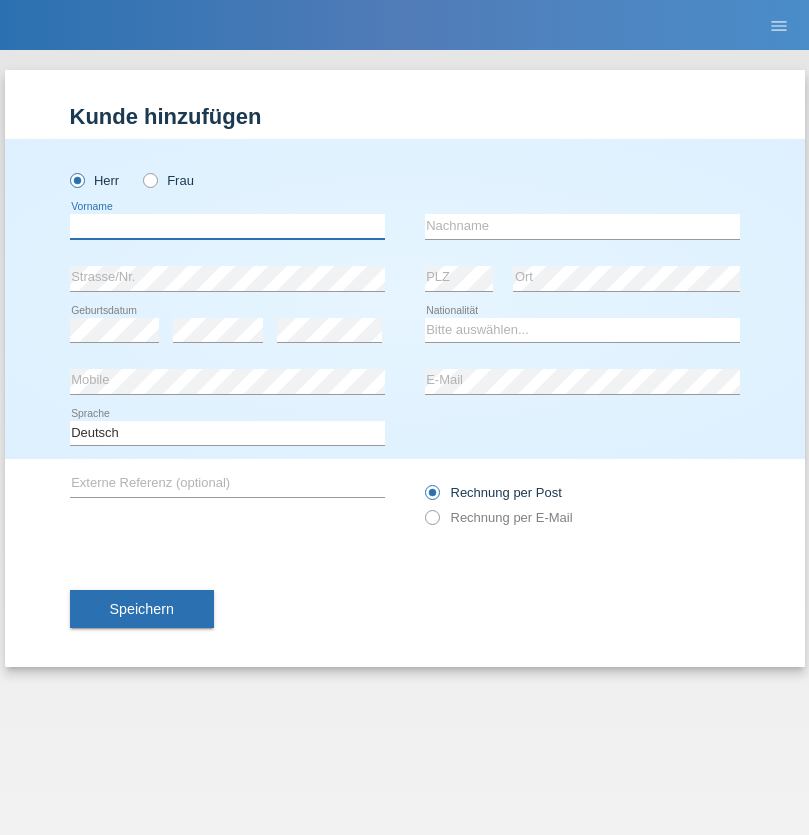 click at bounding box center (227, 226) 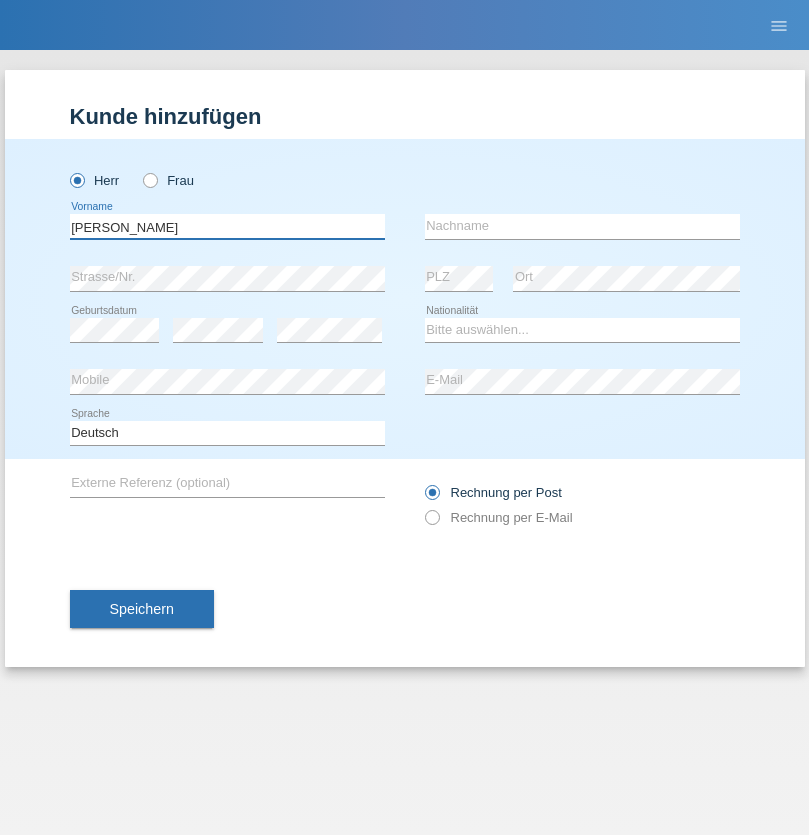 type on "Artur" 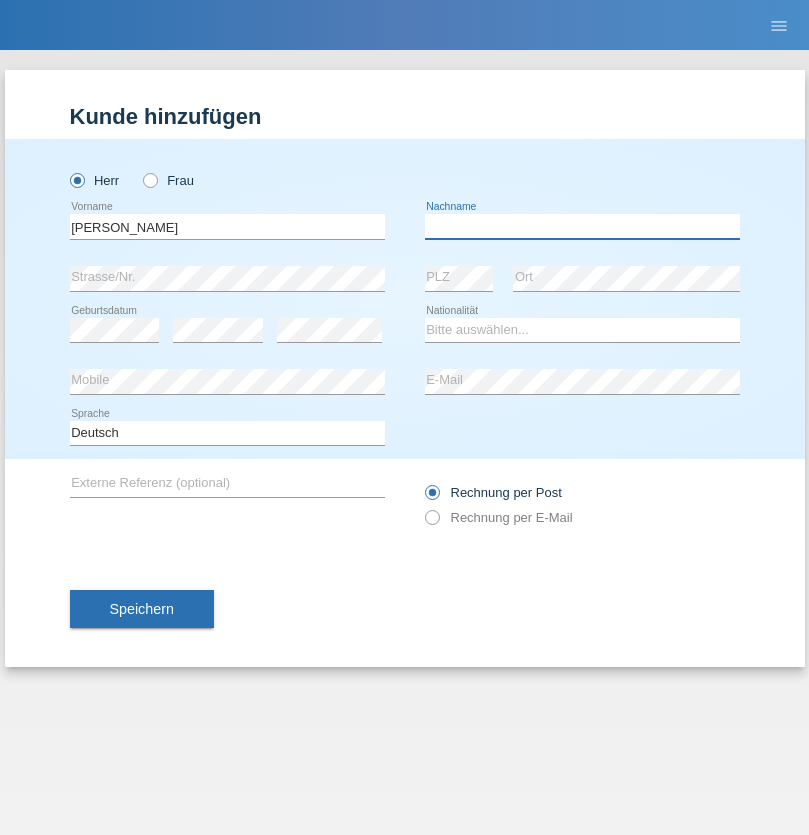 click at bounding box center [582, 226] 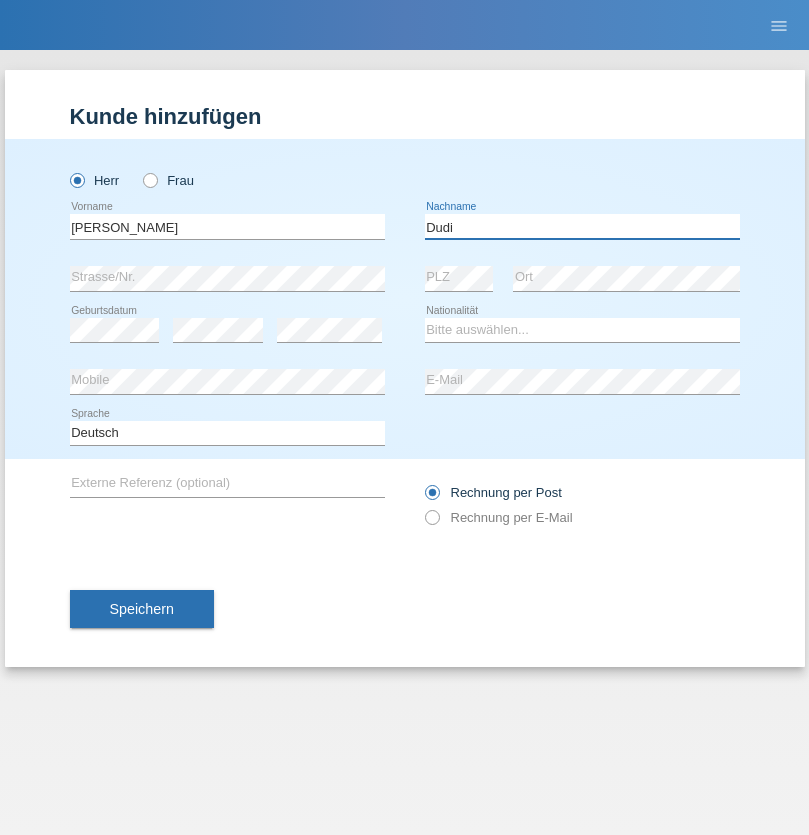 type on "Dudi" 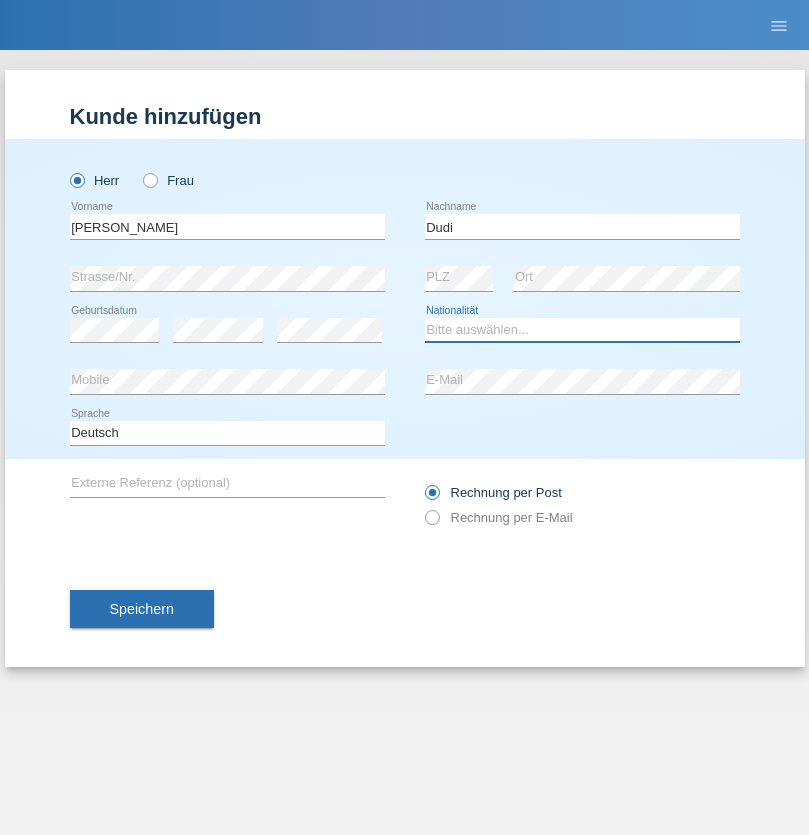 select on "SK" 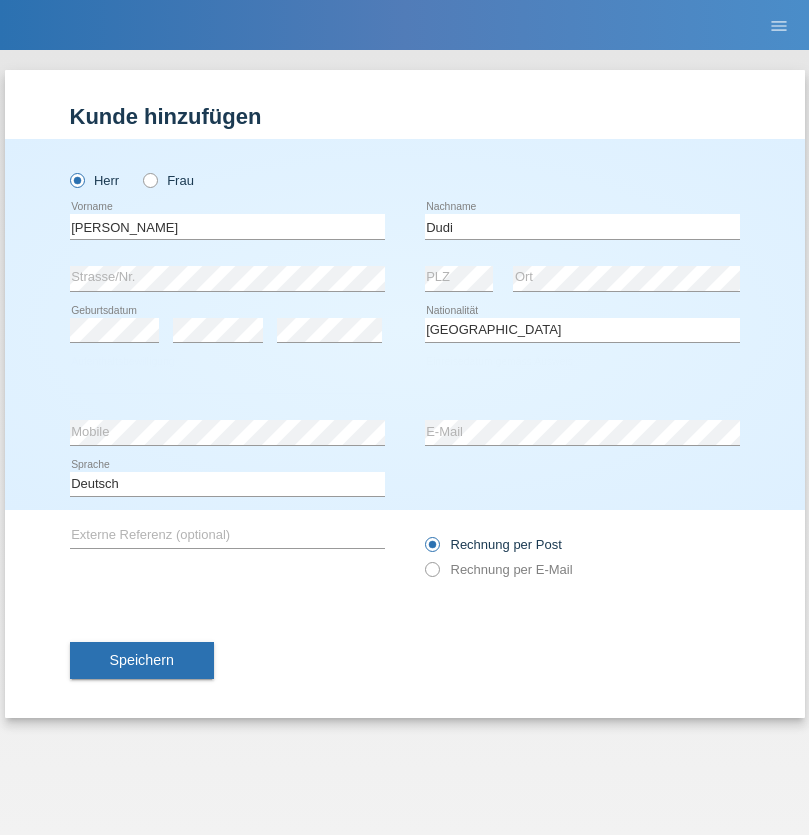 select on "C" 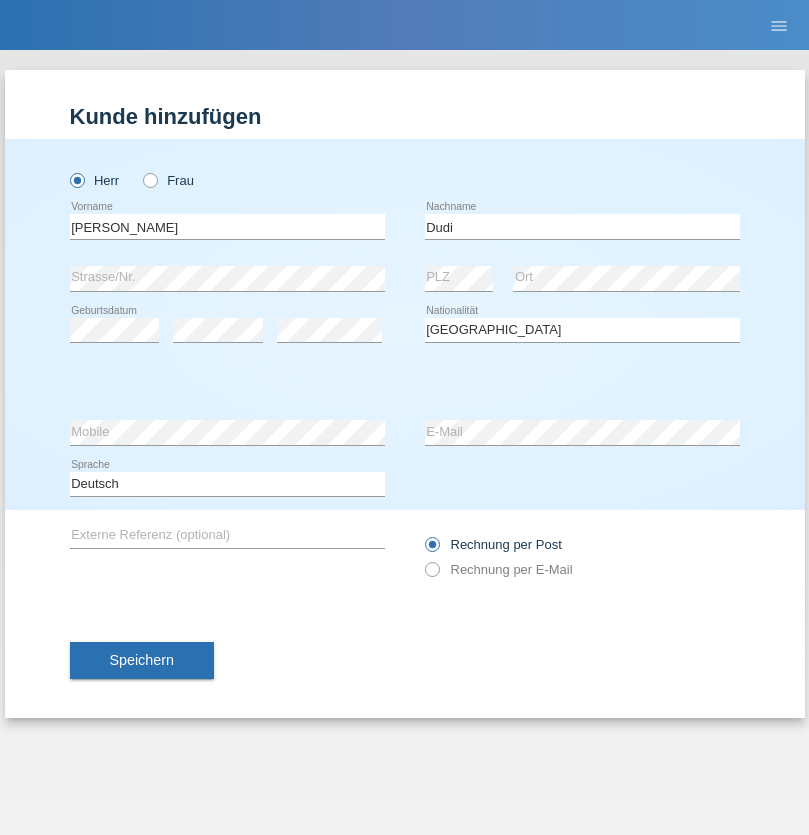 select on "25" 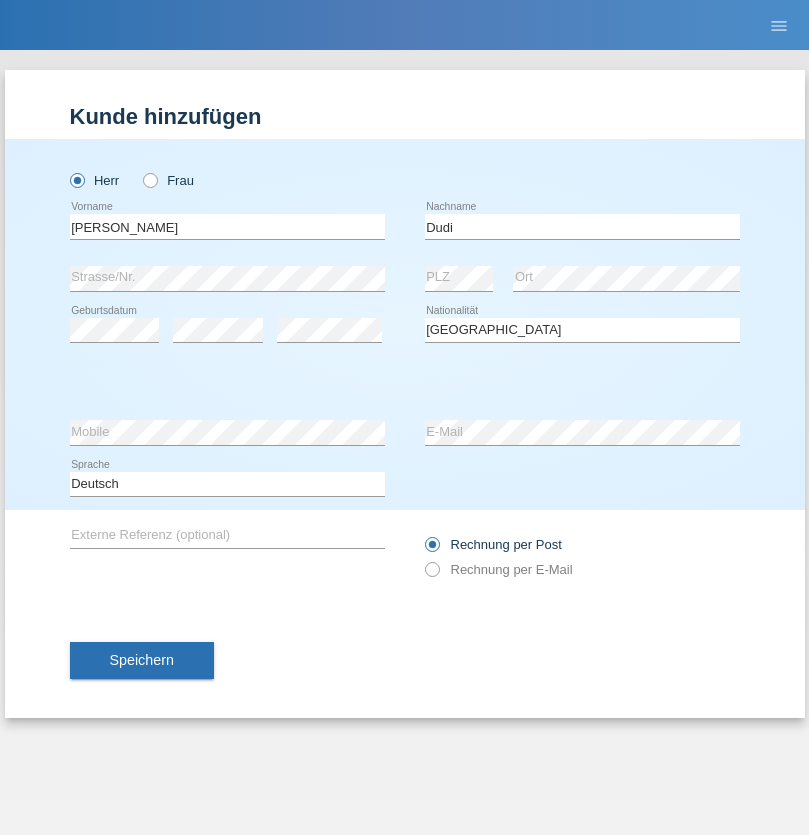 select on "05" 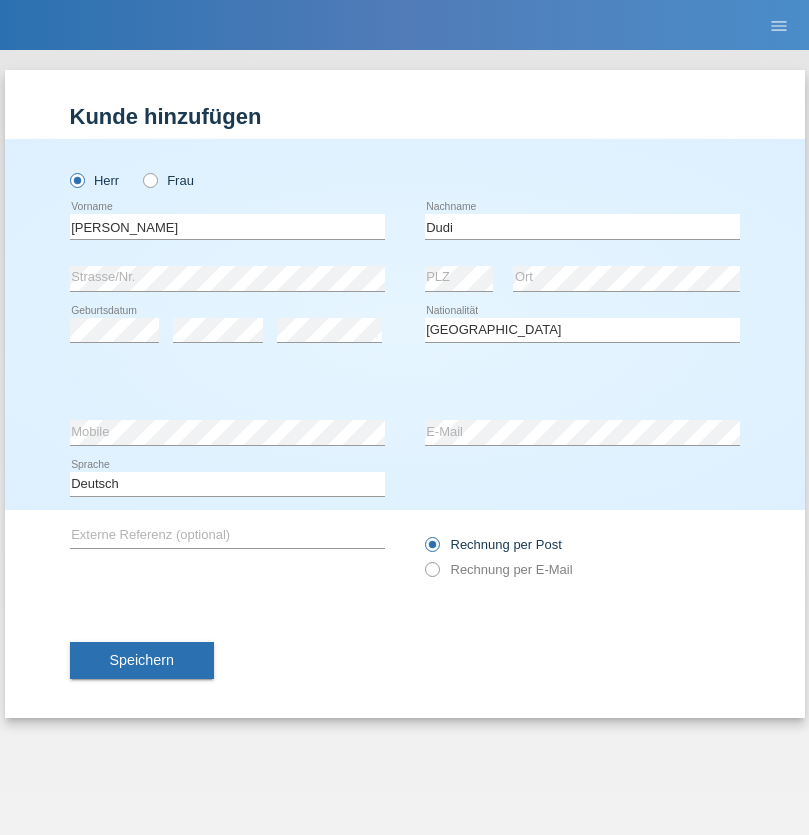 select on "2021" 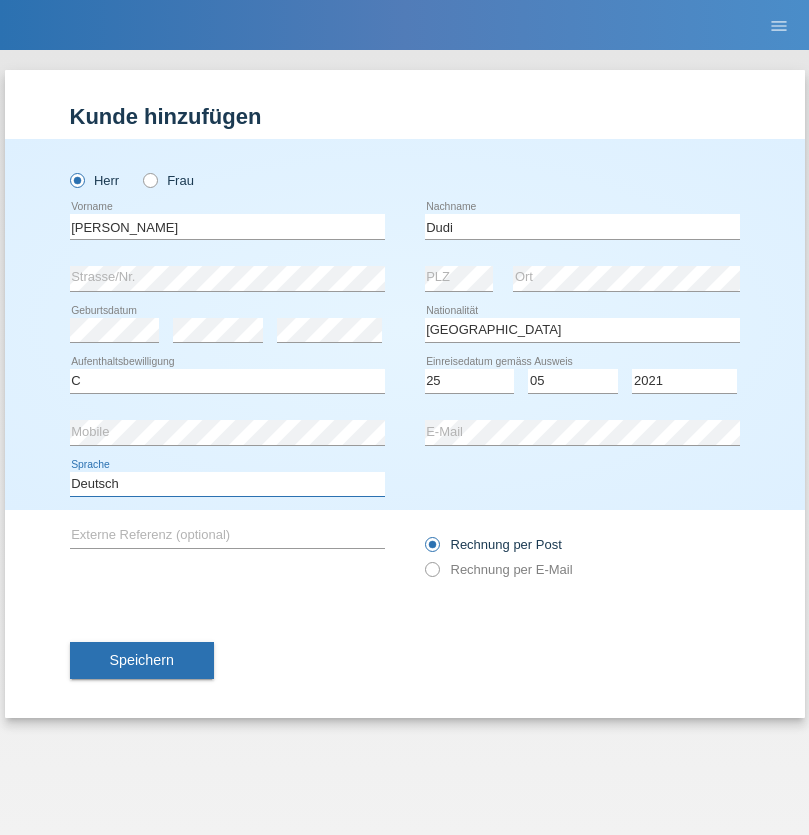 select on "en" 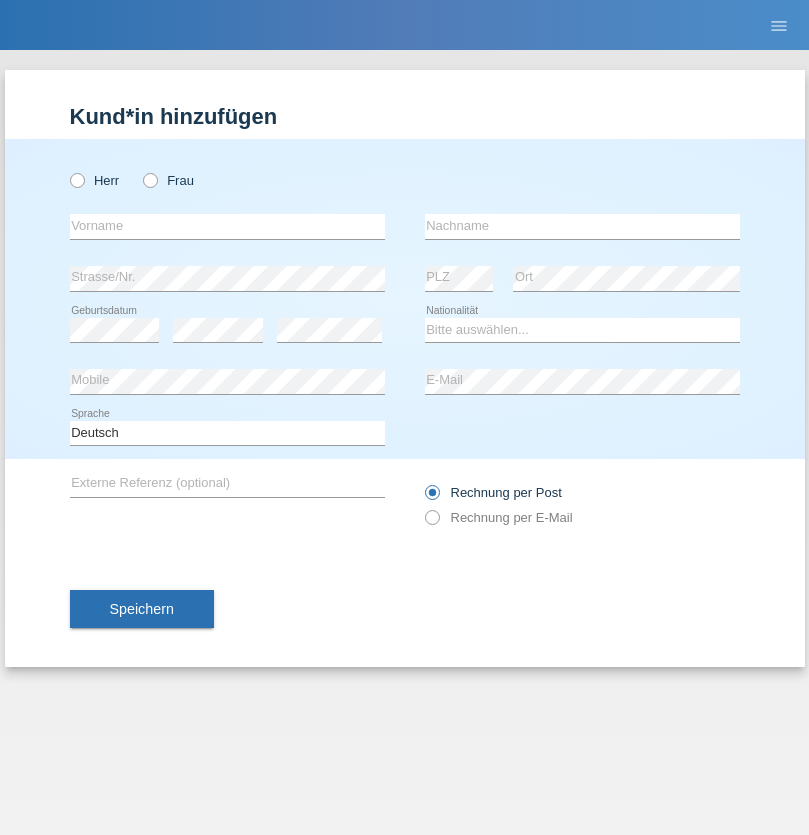 scroll, scrollTop: 0, scrollLeft: 0, axis: both 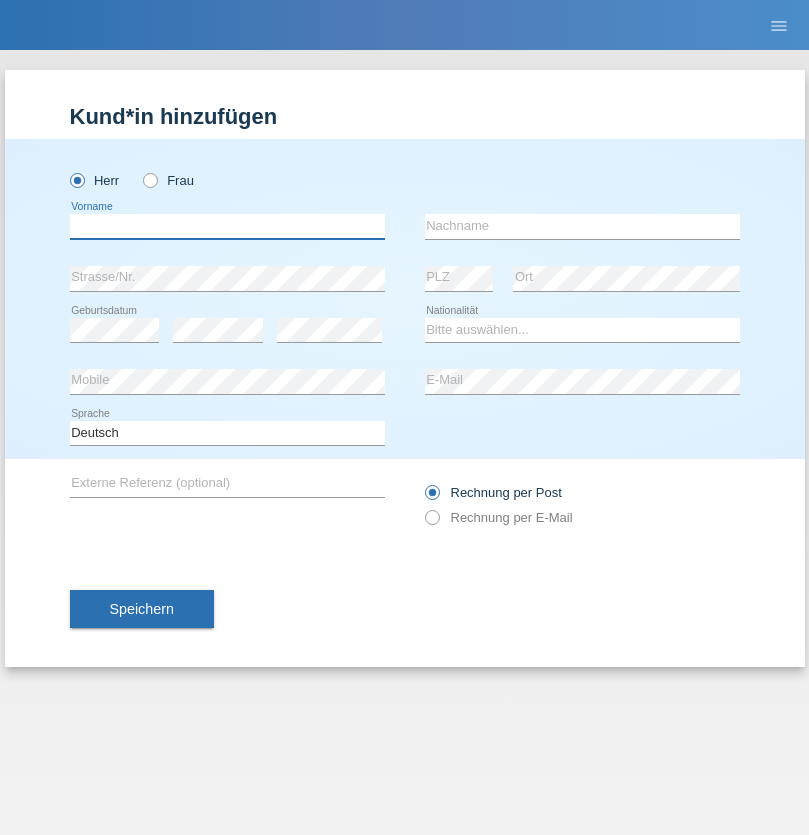 click at bounding box center [227, 226] 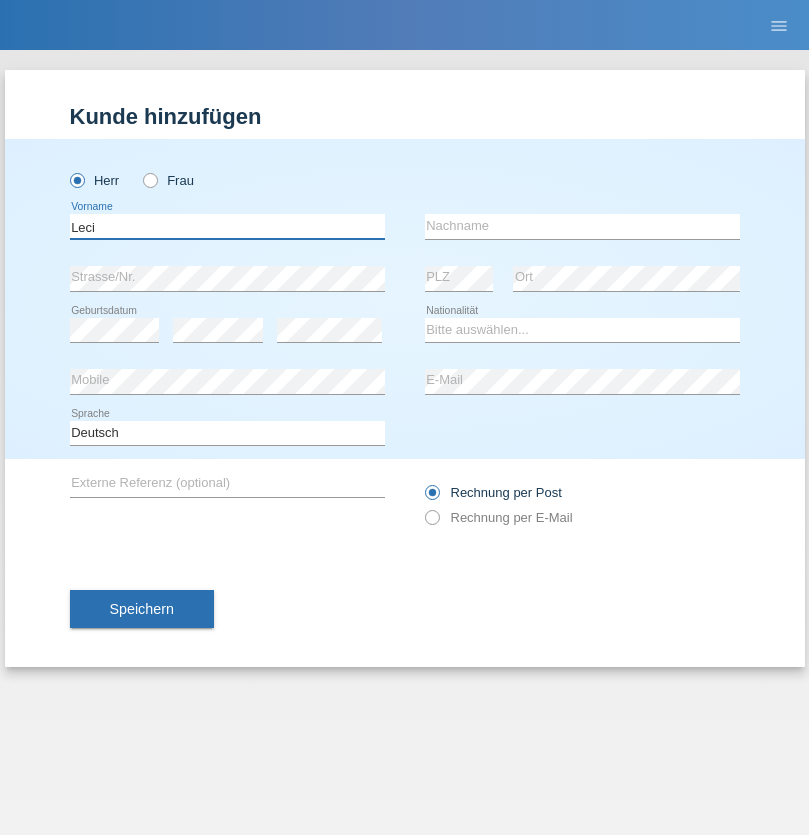 type on "Leci" 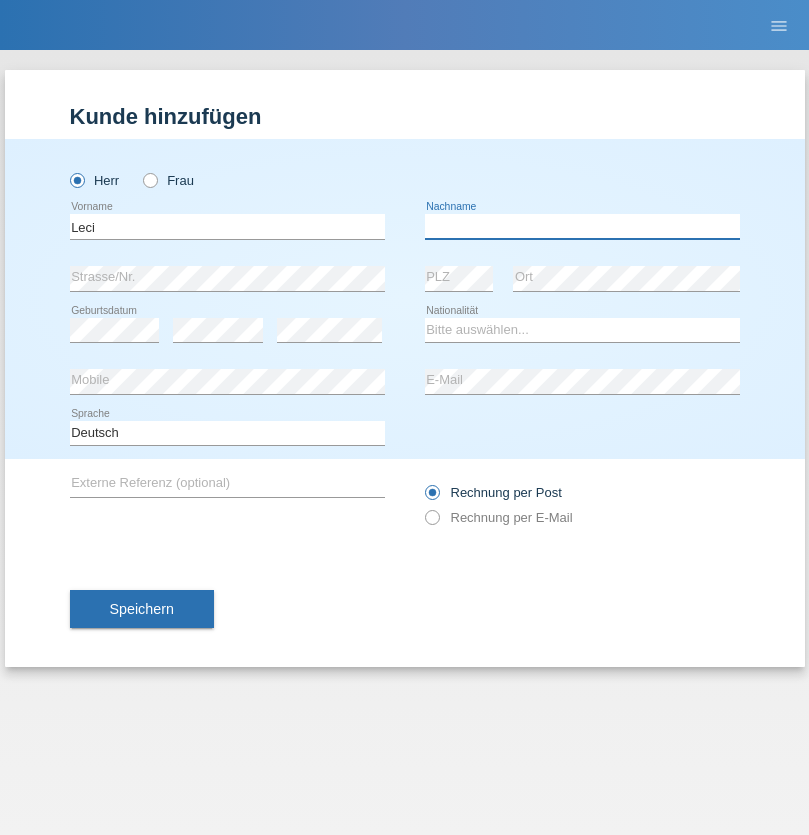 click at bounding box center (582, 226) 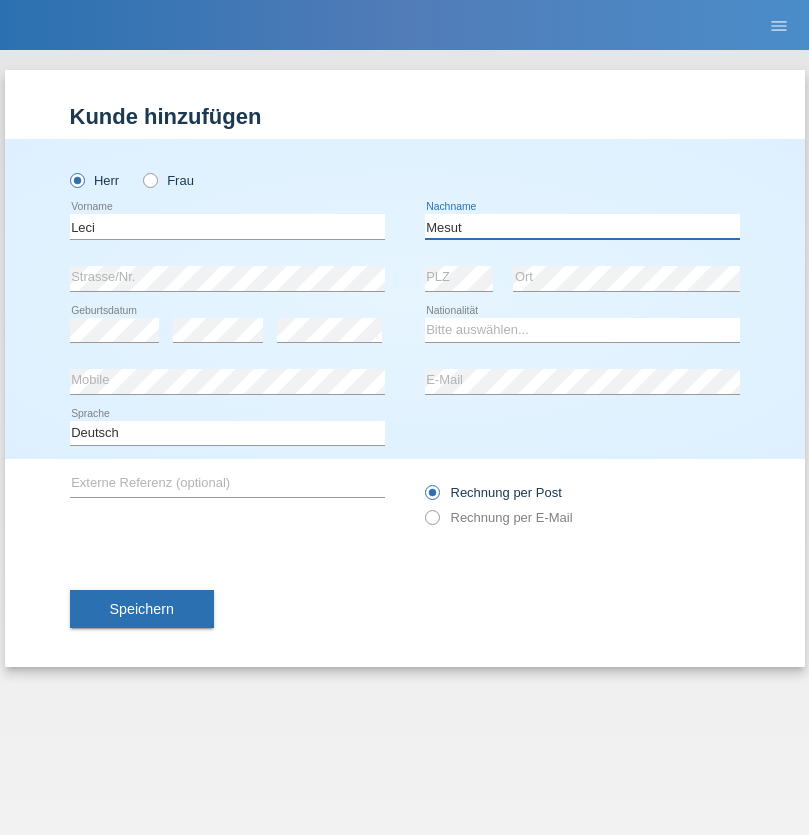 type on "Mesut" 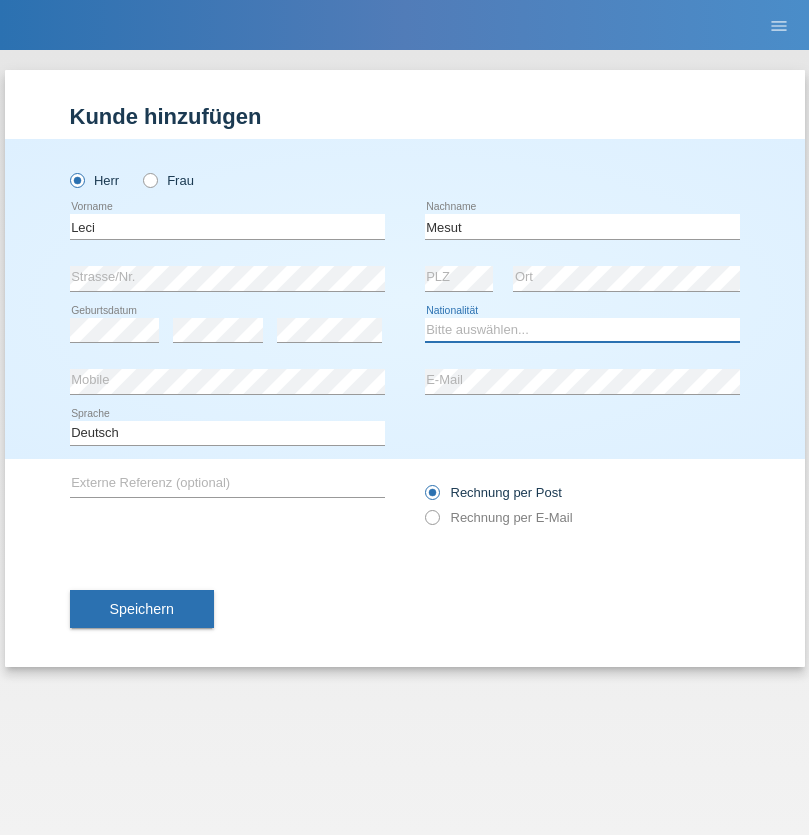 select on "XK" 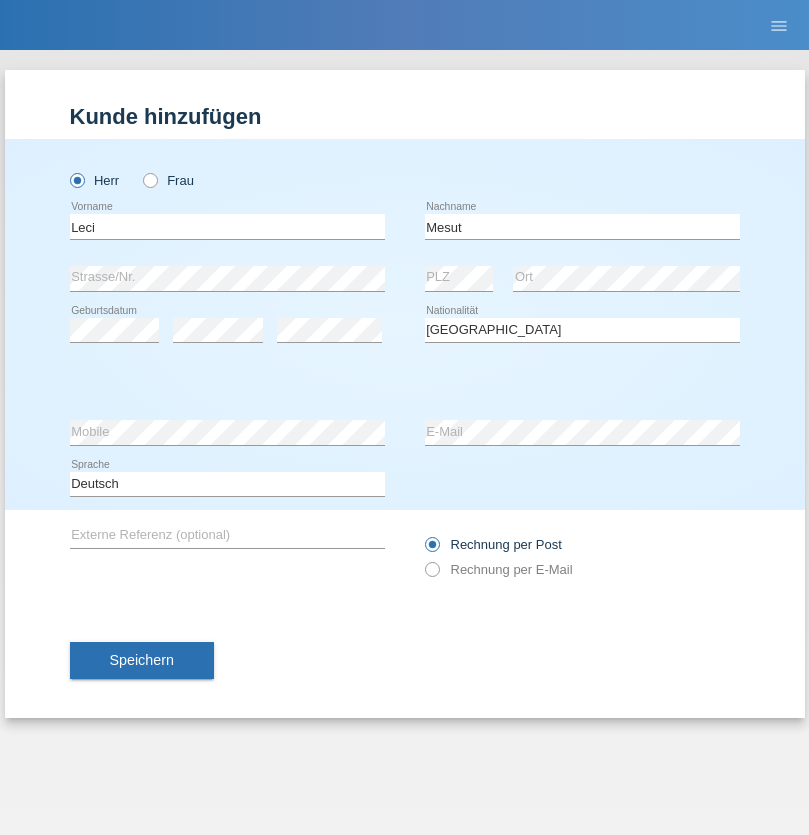 select on "C" 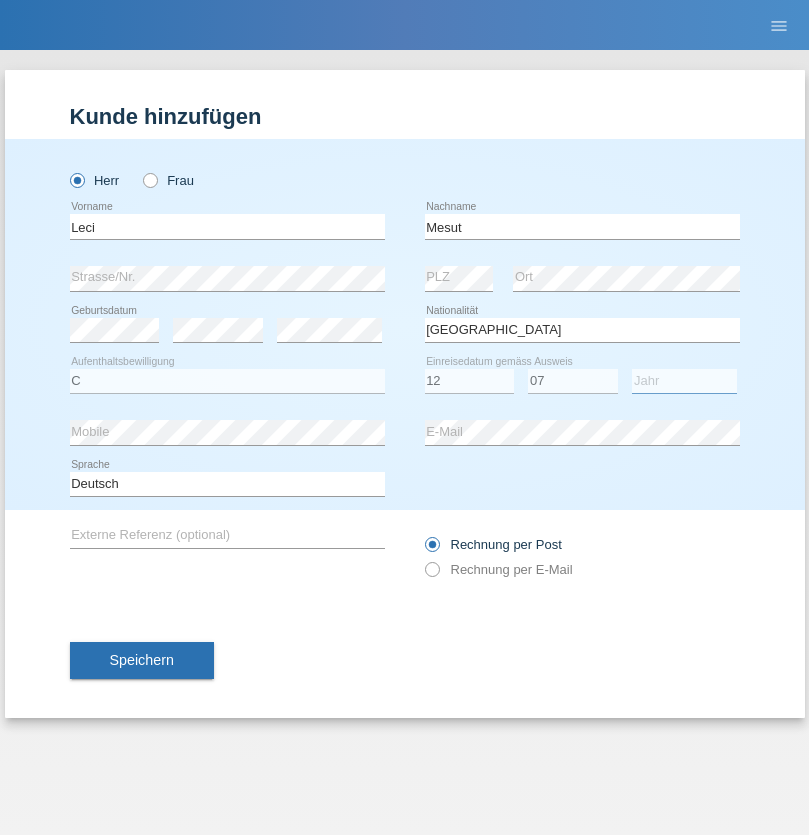 select on "2021" 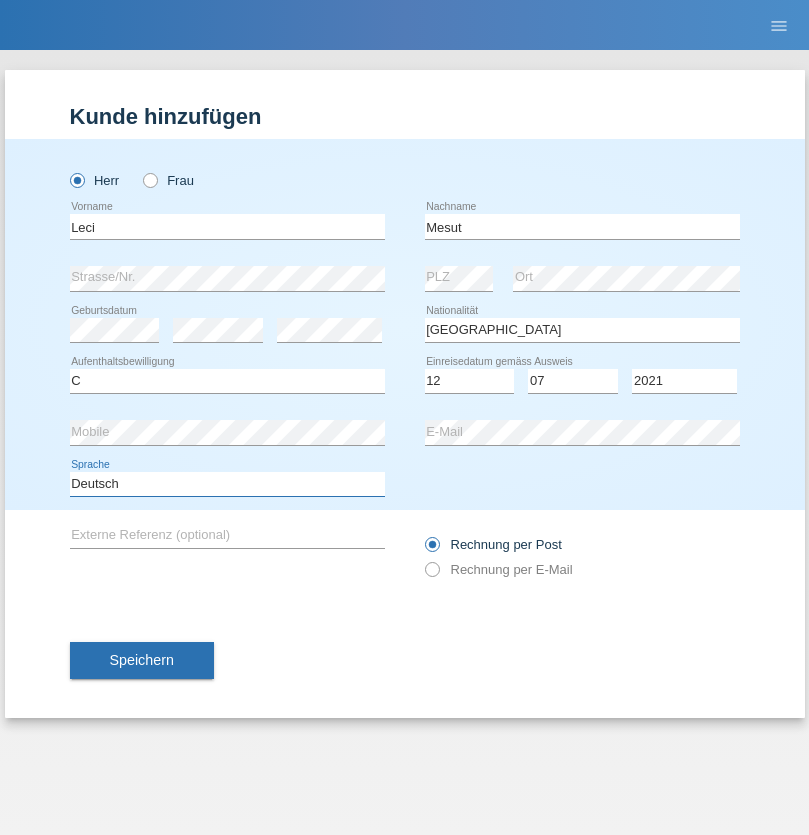 select on "en" 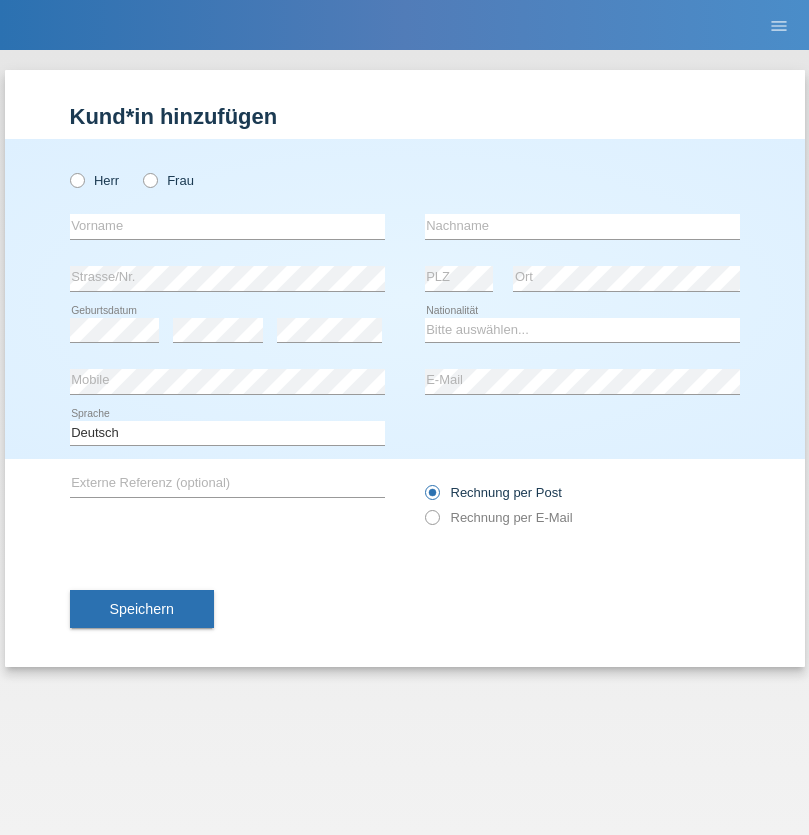 scroll, scrollTop: 0, scrollLeft: 0, axis: both 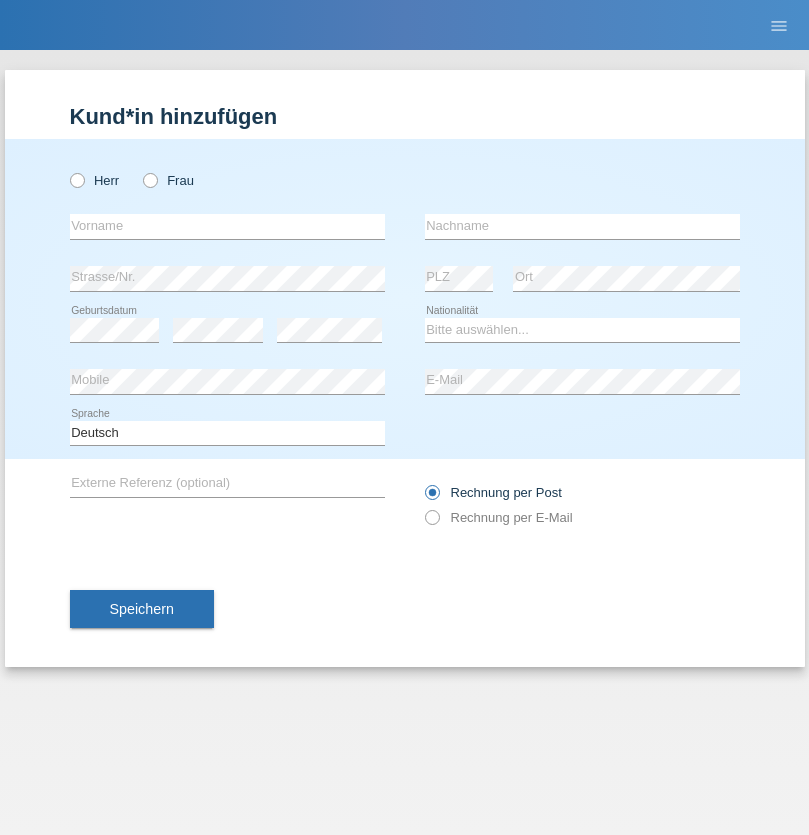 radio on "true" 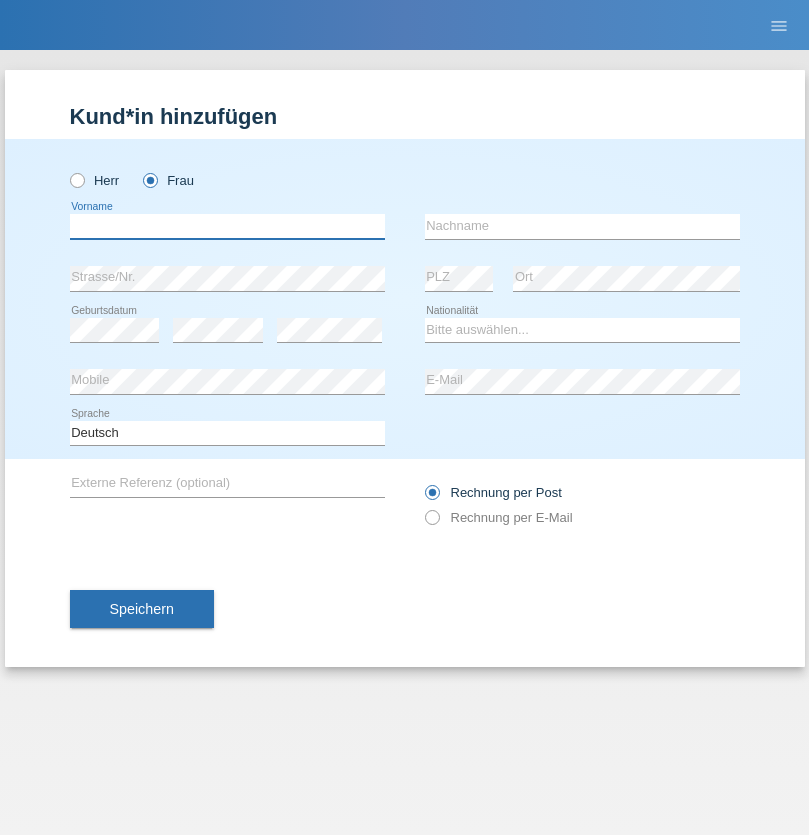 click at bounding box center [227, 226] 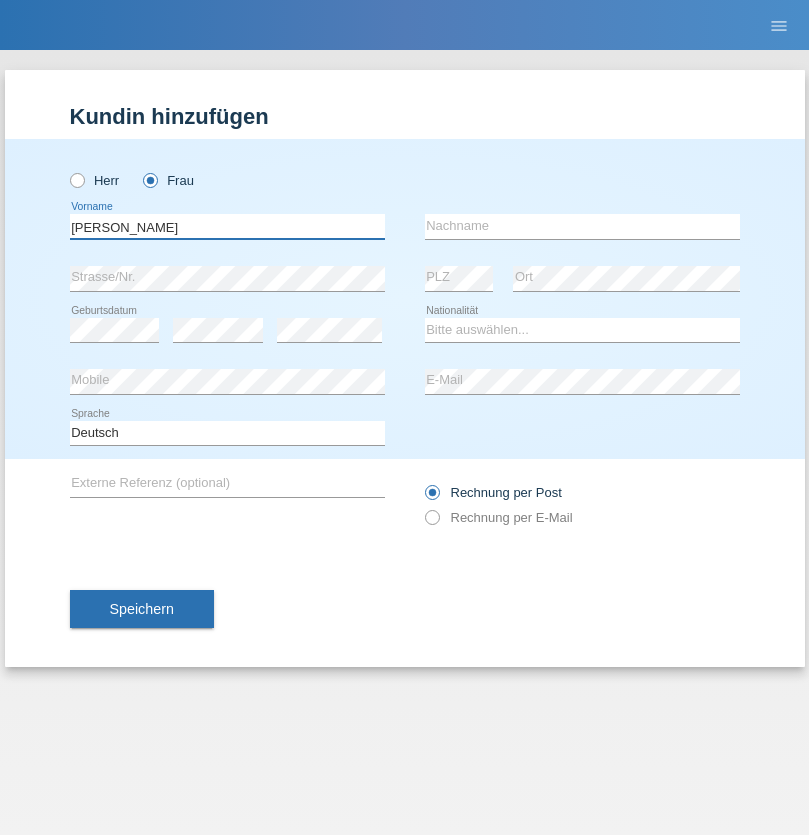 type on "[PERSON_NAME]" 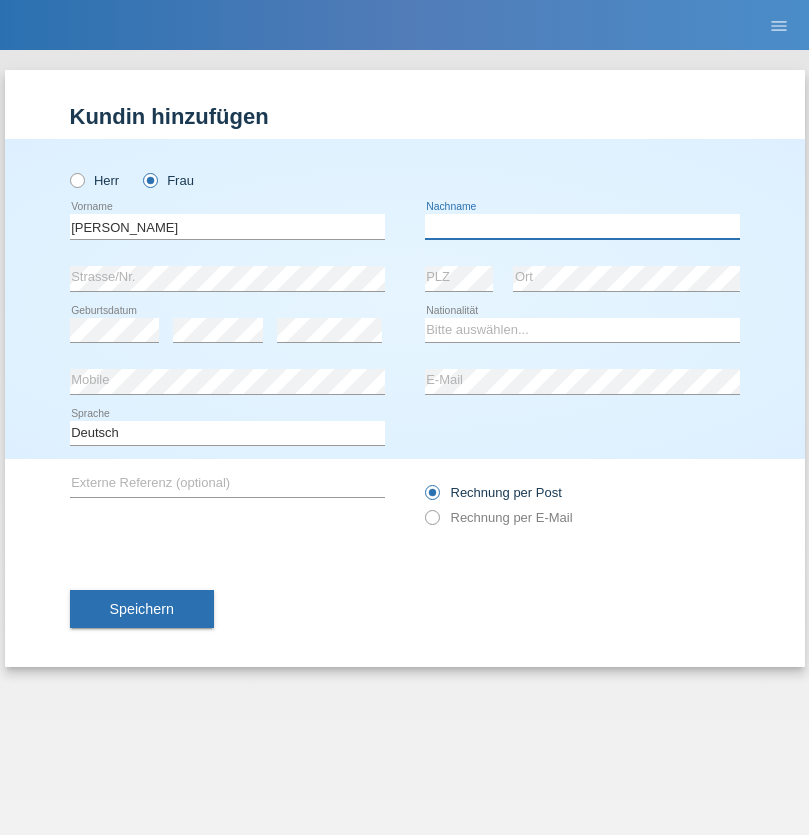 click at bounding box center [582, 226] 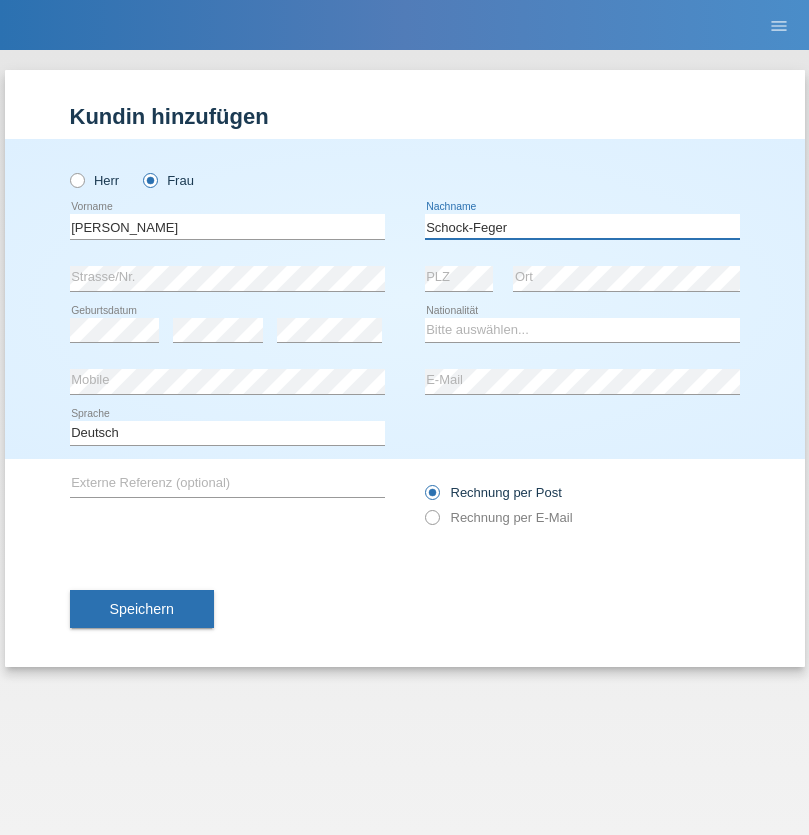 type on "Schock-Feger" 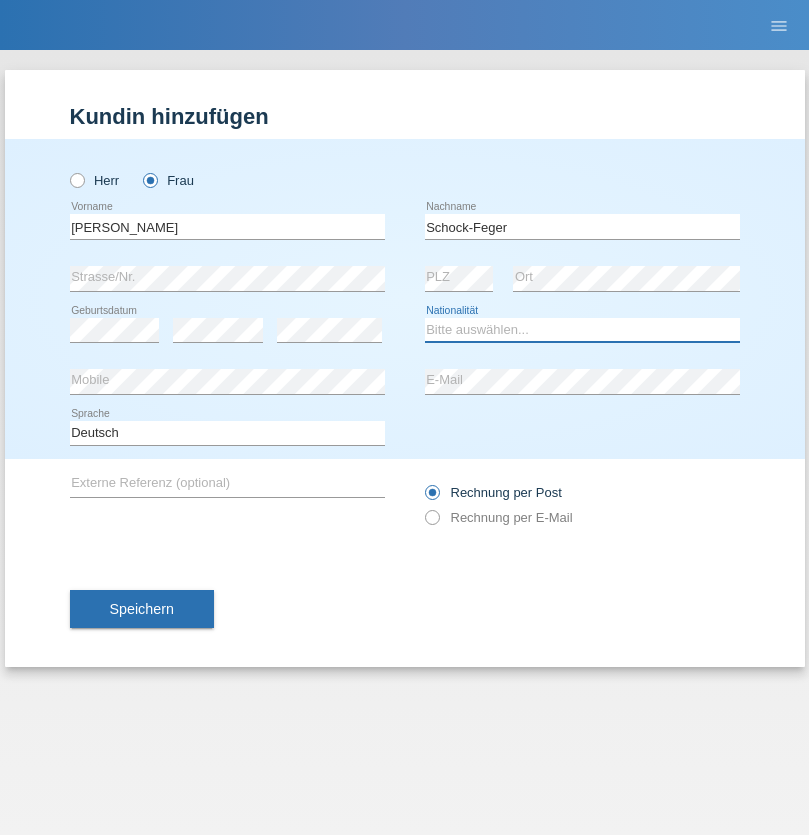 select on "CH" 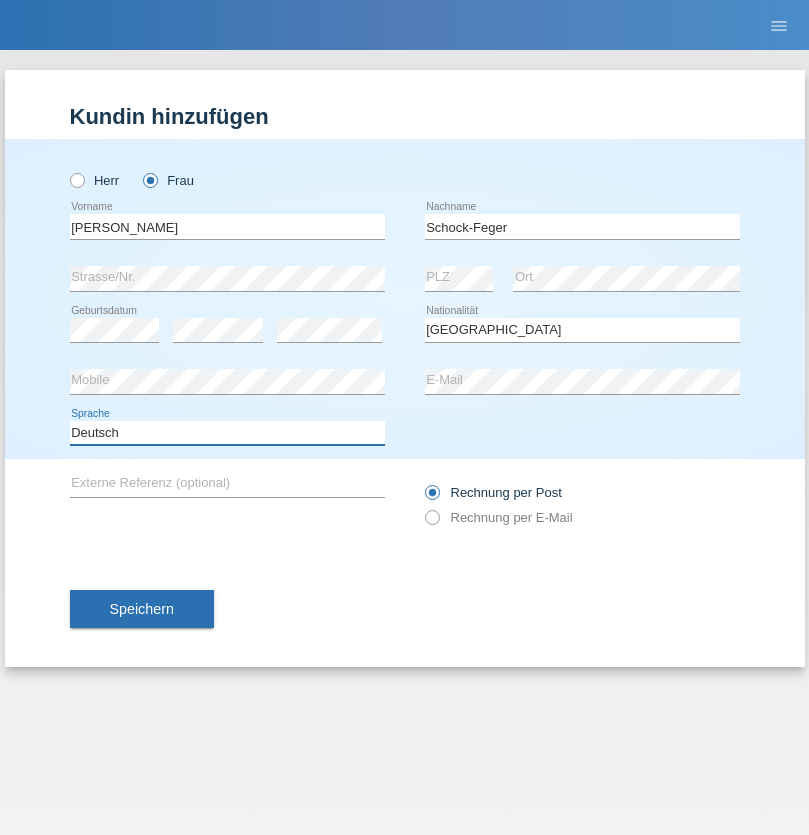 select on "en" 